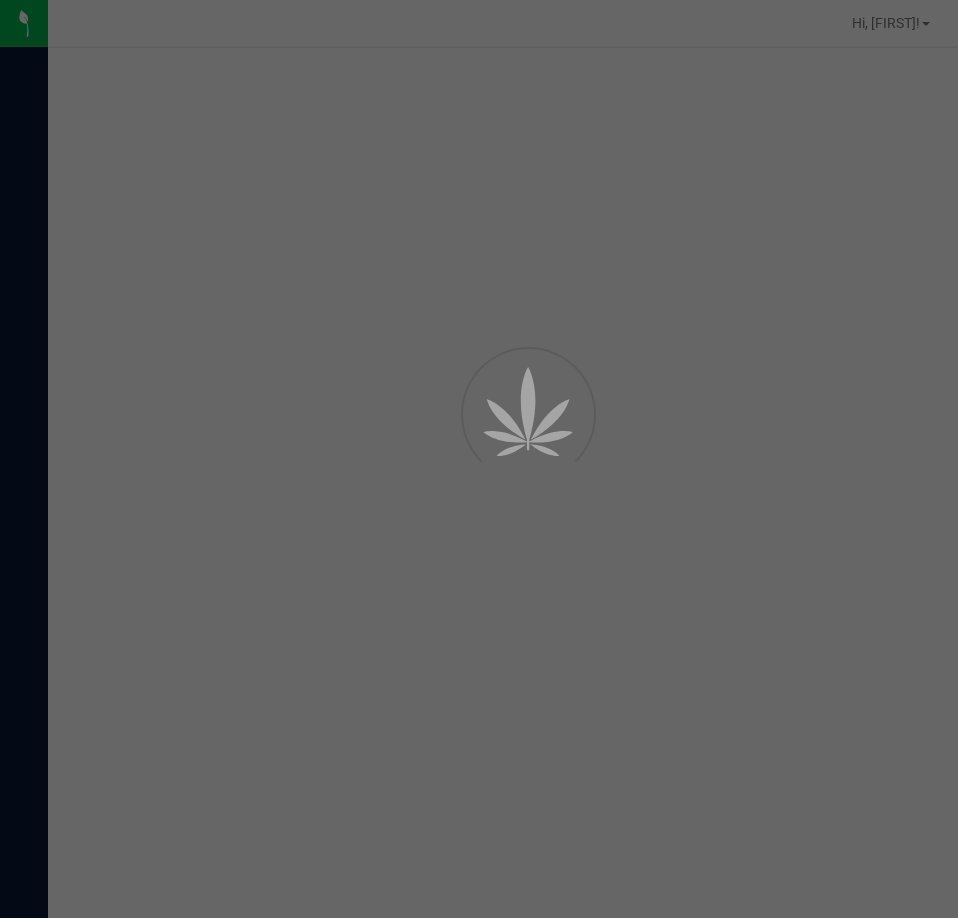 scroll, scrollTop: 0, scrollLeft: 0, axis: both 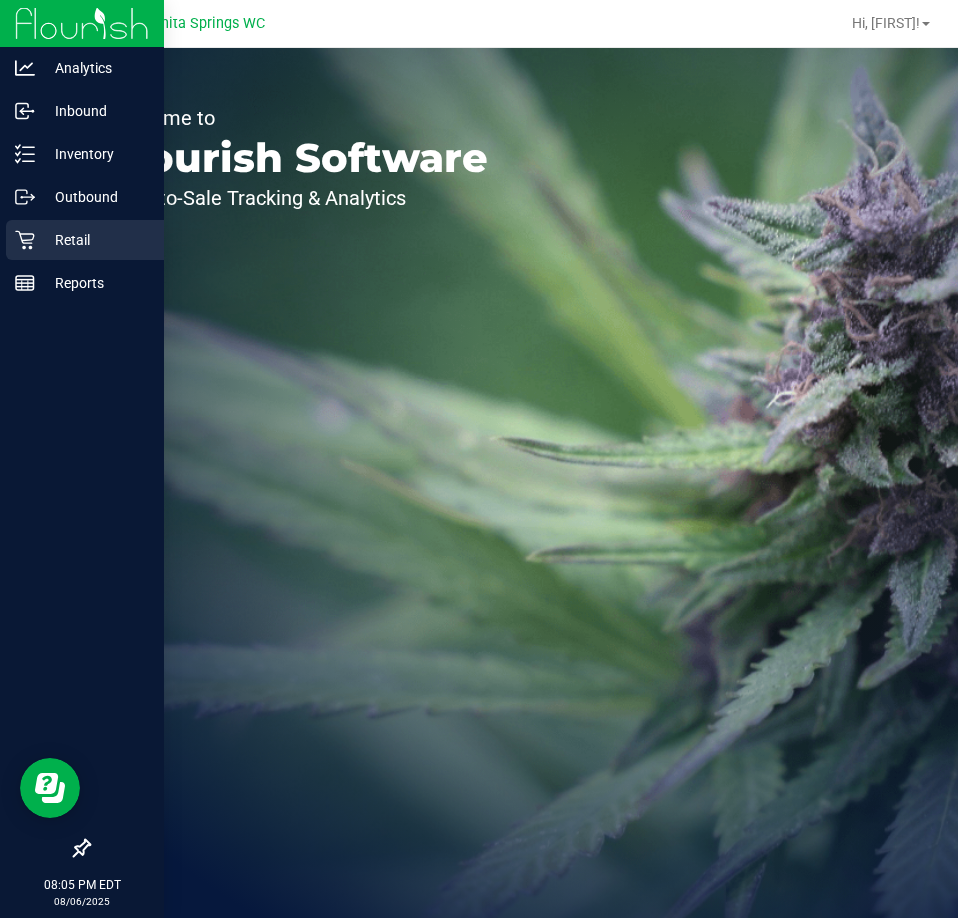 click 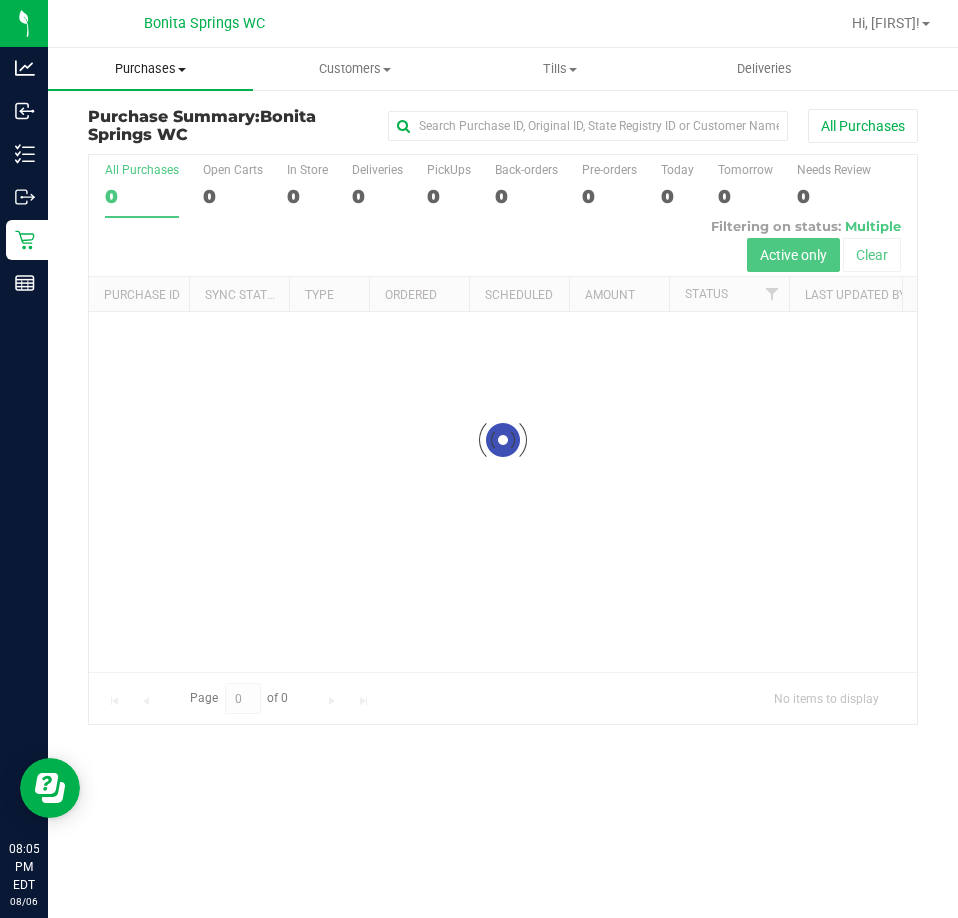 click on "Purchases" at bounding box center (150, 69) 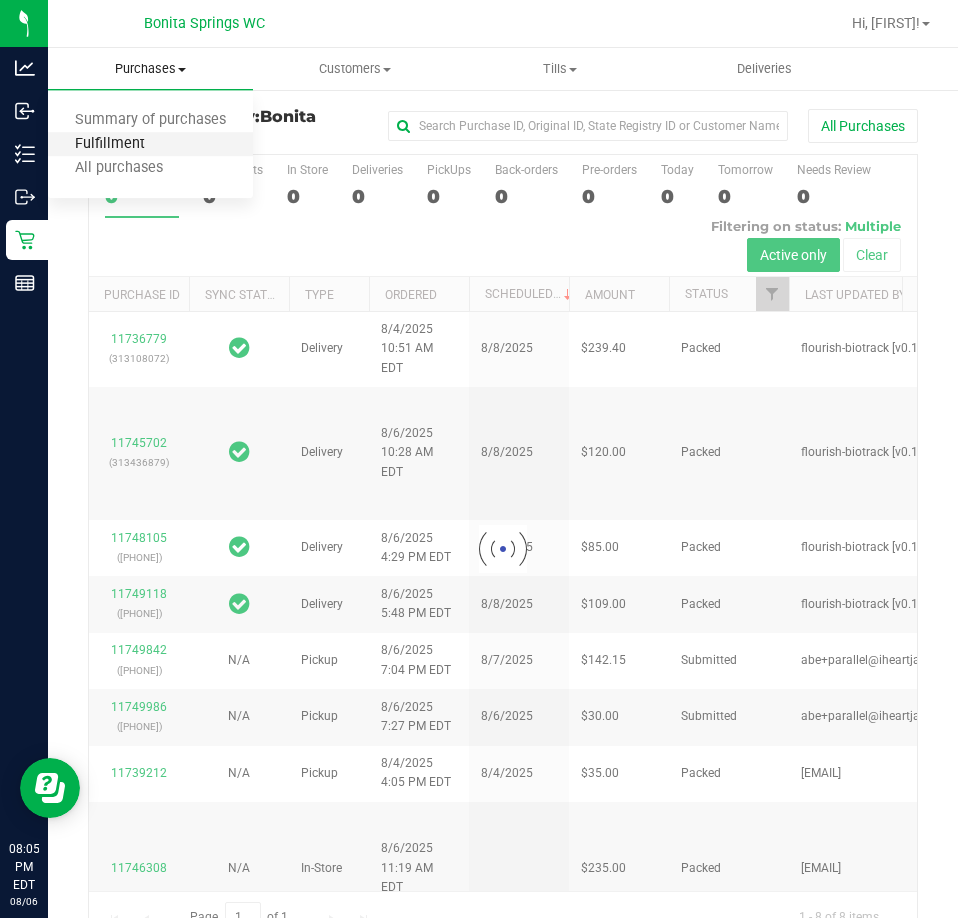 click on "Fulfillment" at bounding box center [110, 144] 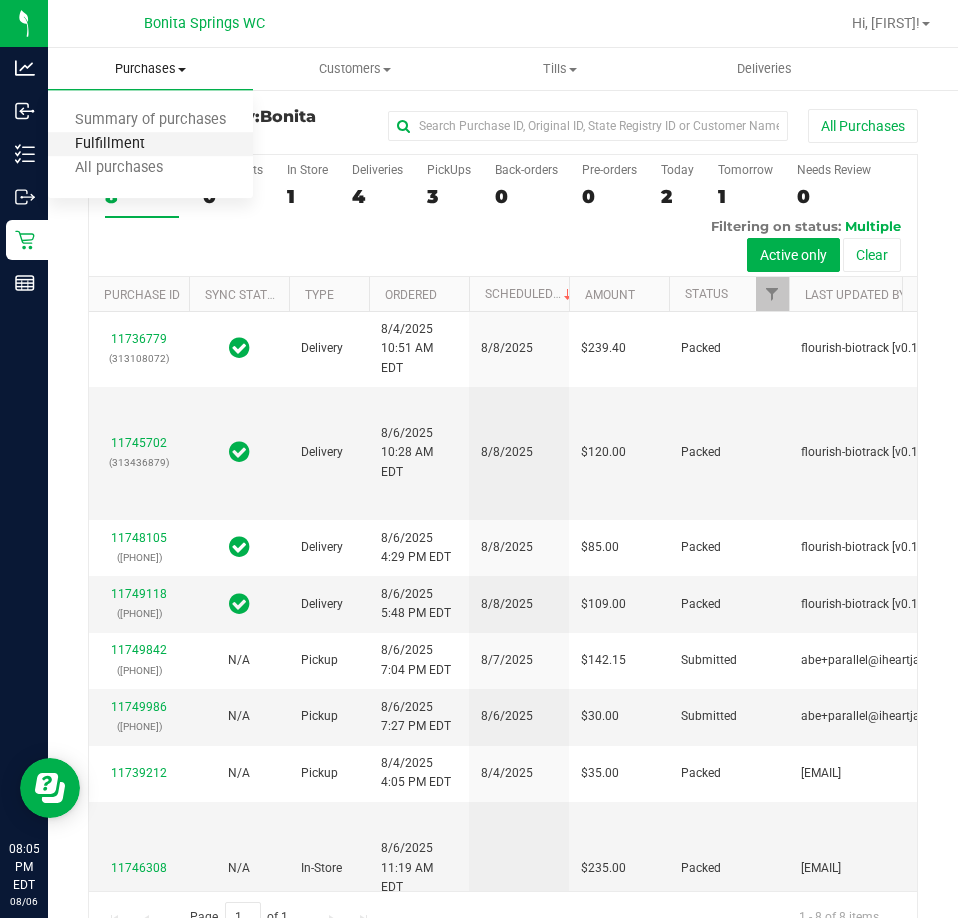 click on "Fulfillment" at bounding box center [110, 144] 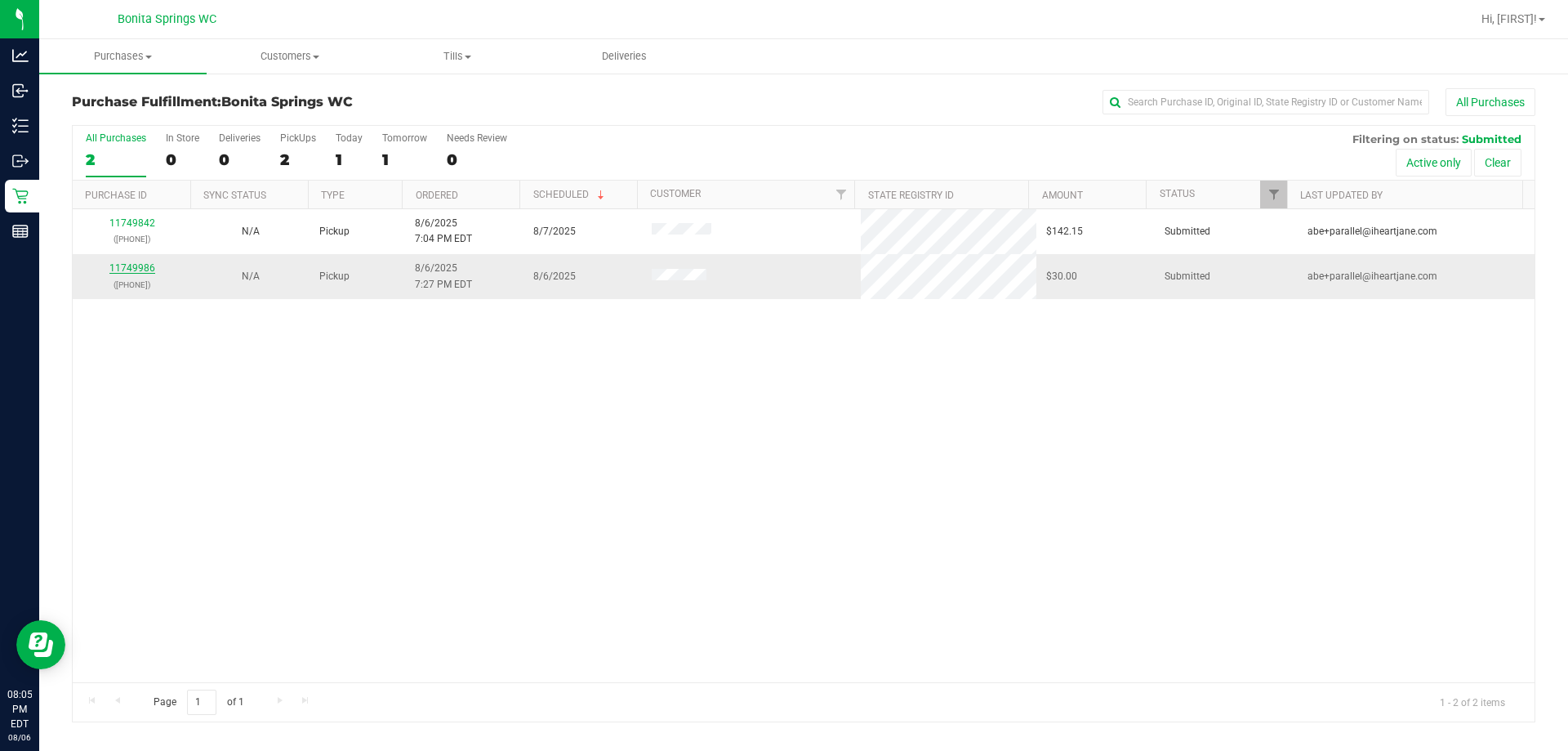 click on "11749986" at bounding box center [132, 268] 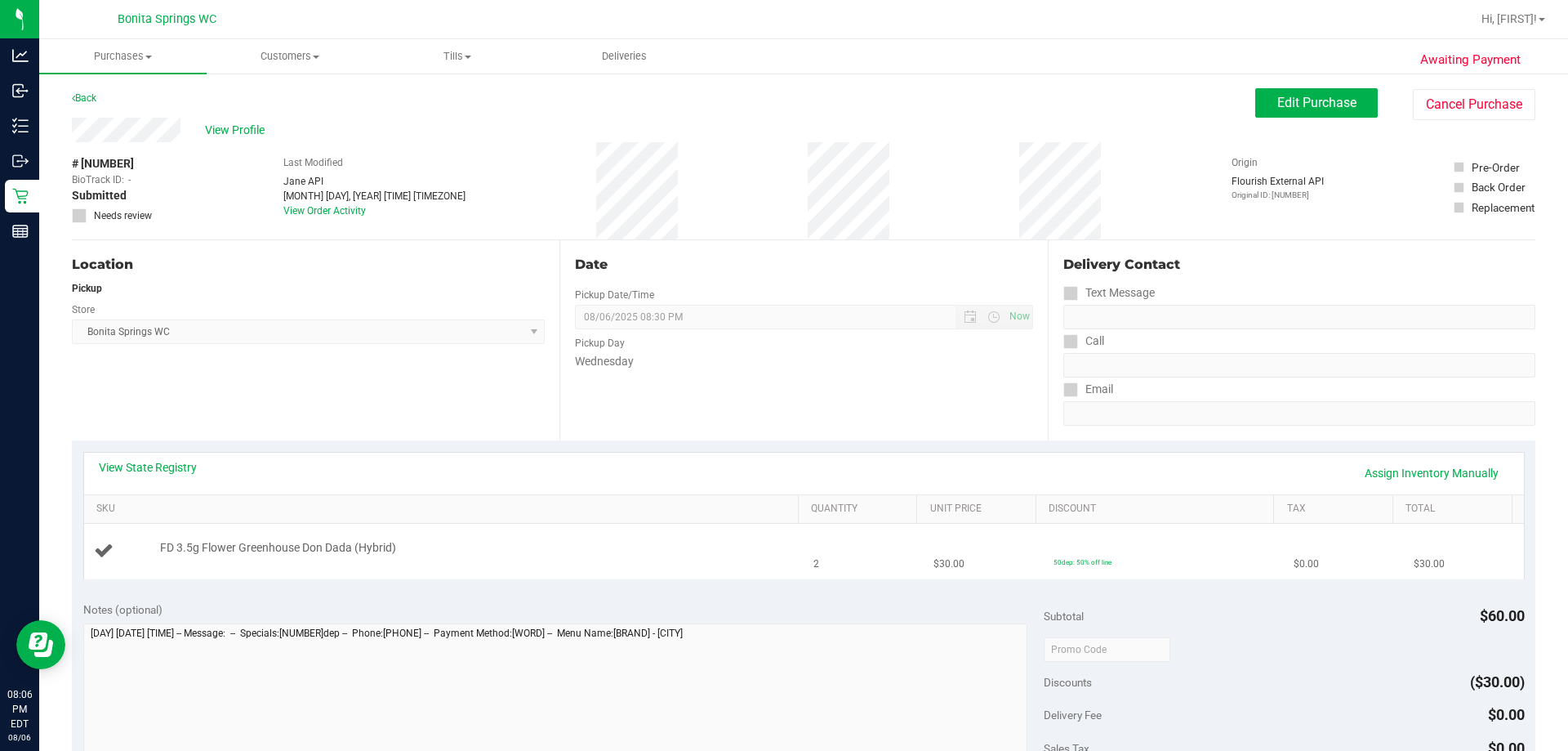 click on "FD 3.5g Flower Greenhouse Don Dada (Hybrid)" at bounding box center (444, 551) 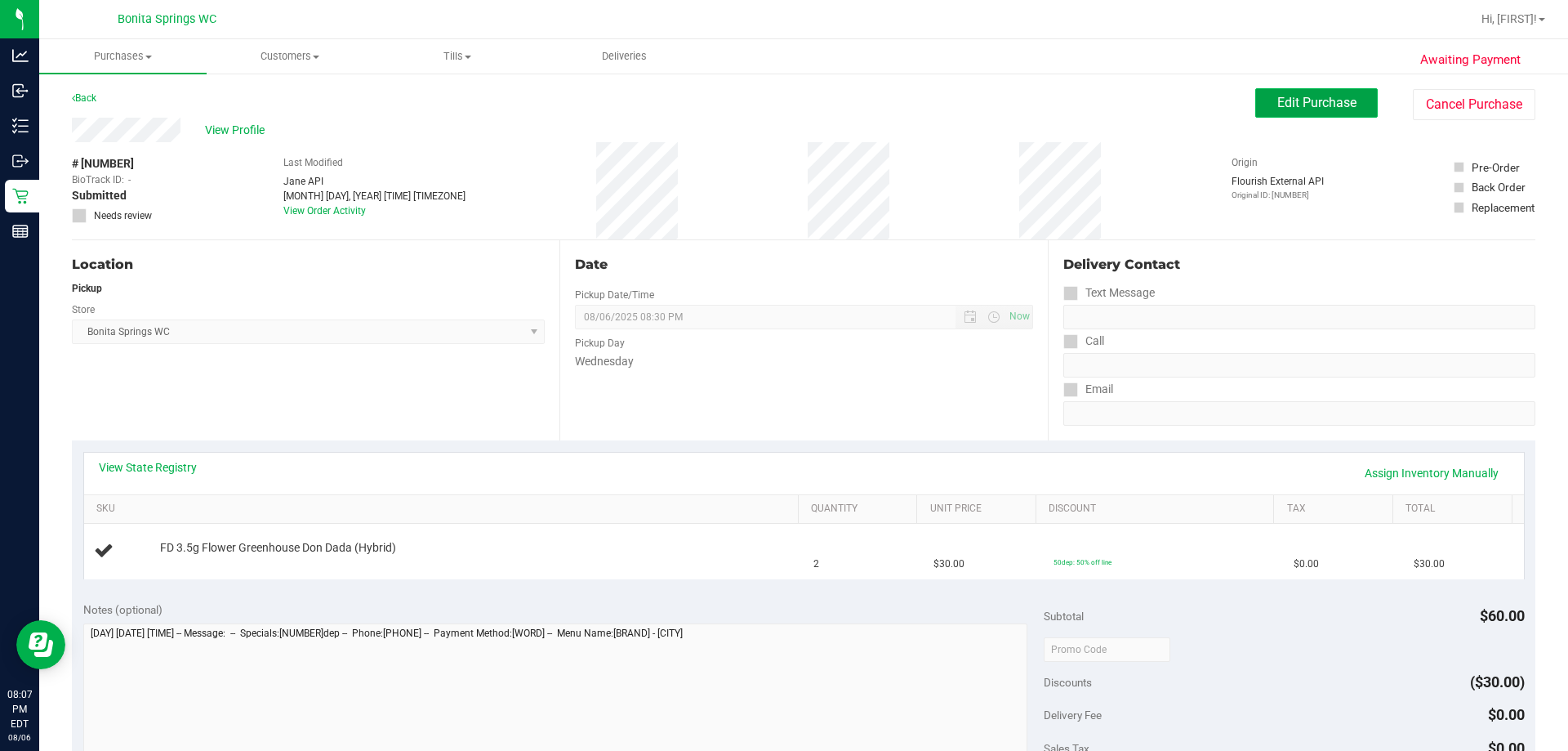click on "Edit Purchase" at bounding box center [1316, 102] 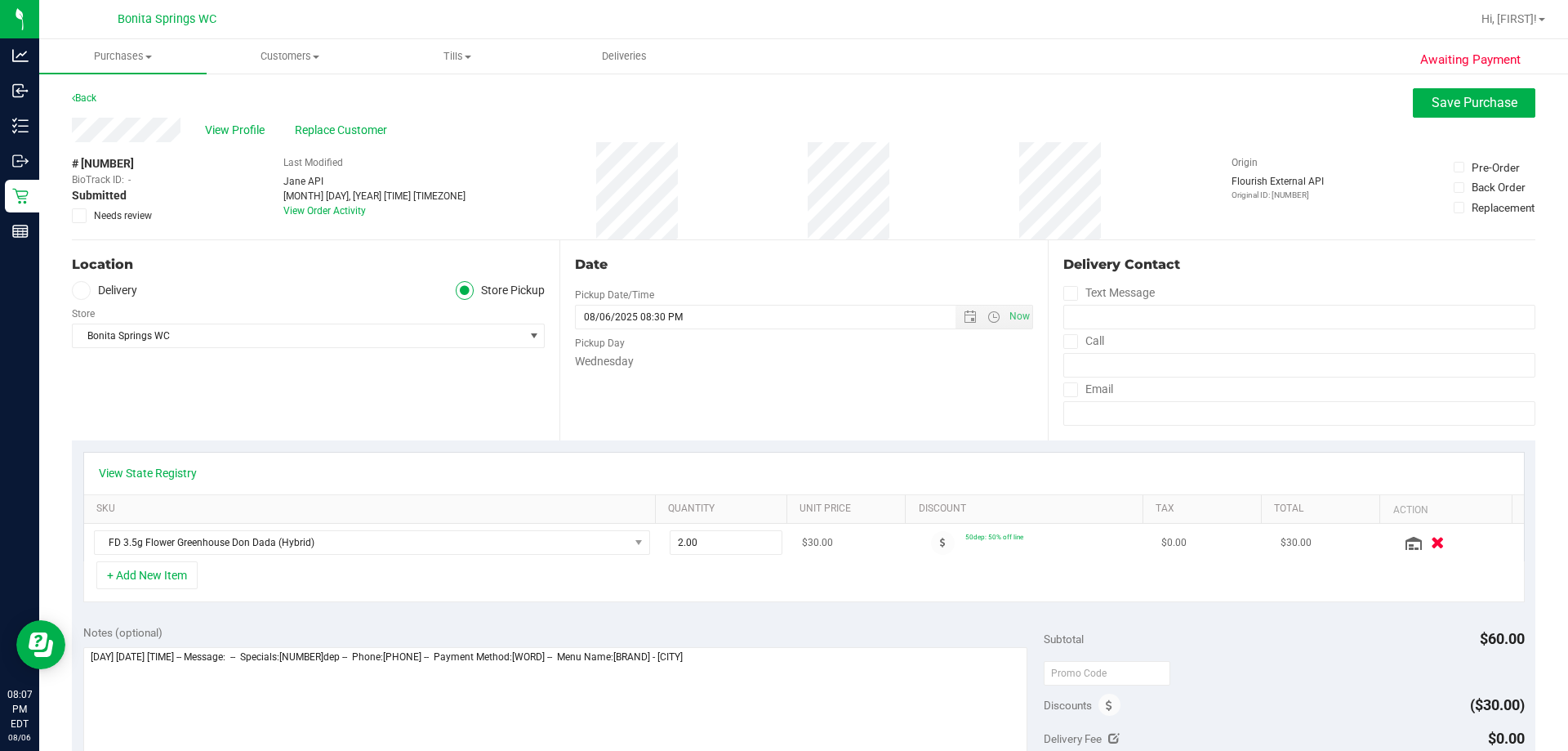 click at bounding box center (1437, 543) 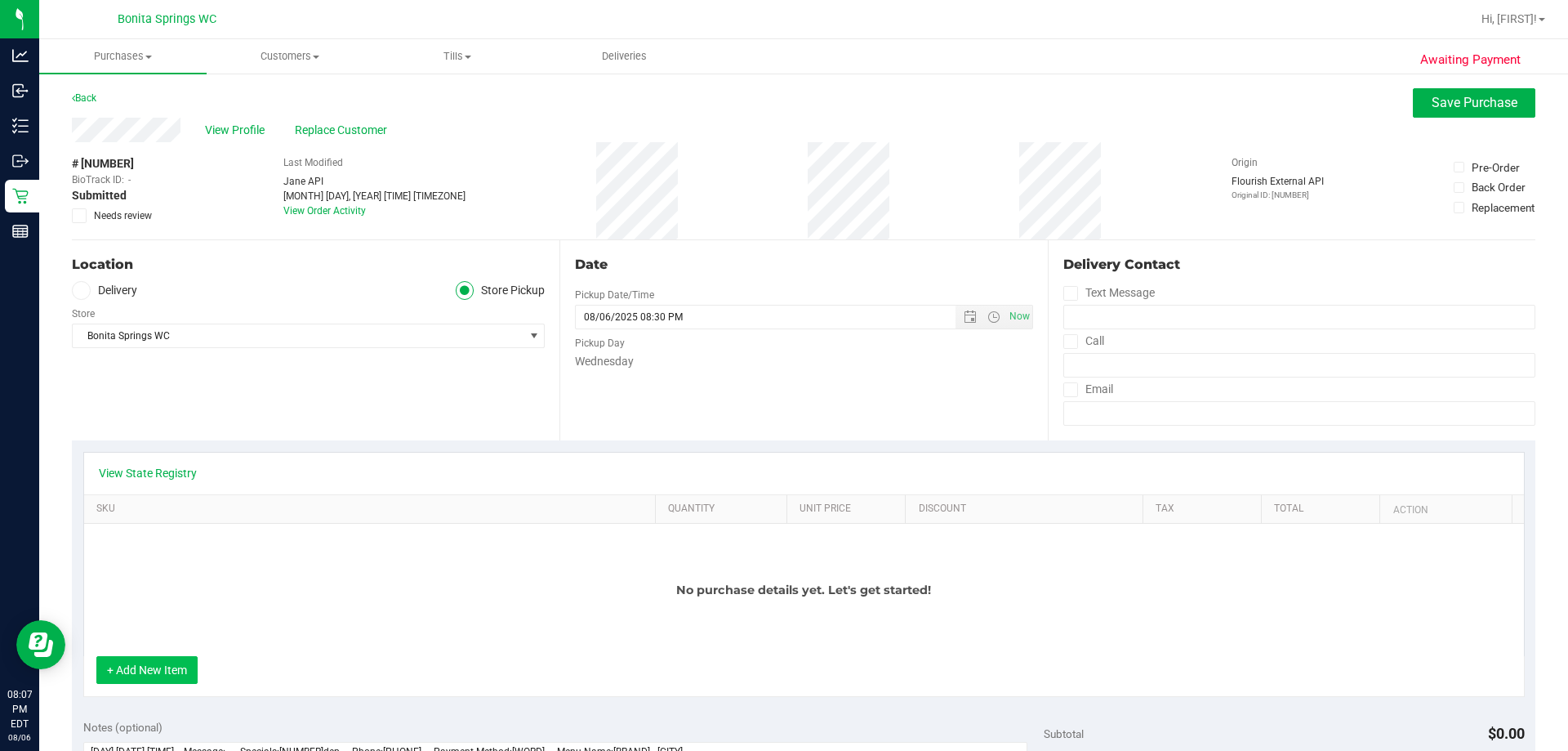 click on "+ Add New Item" at bounding box center (147, 670) 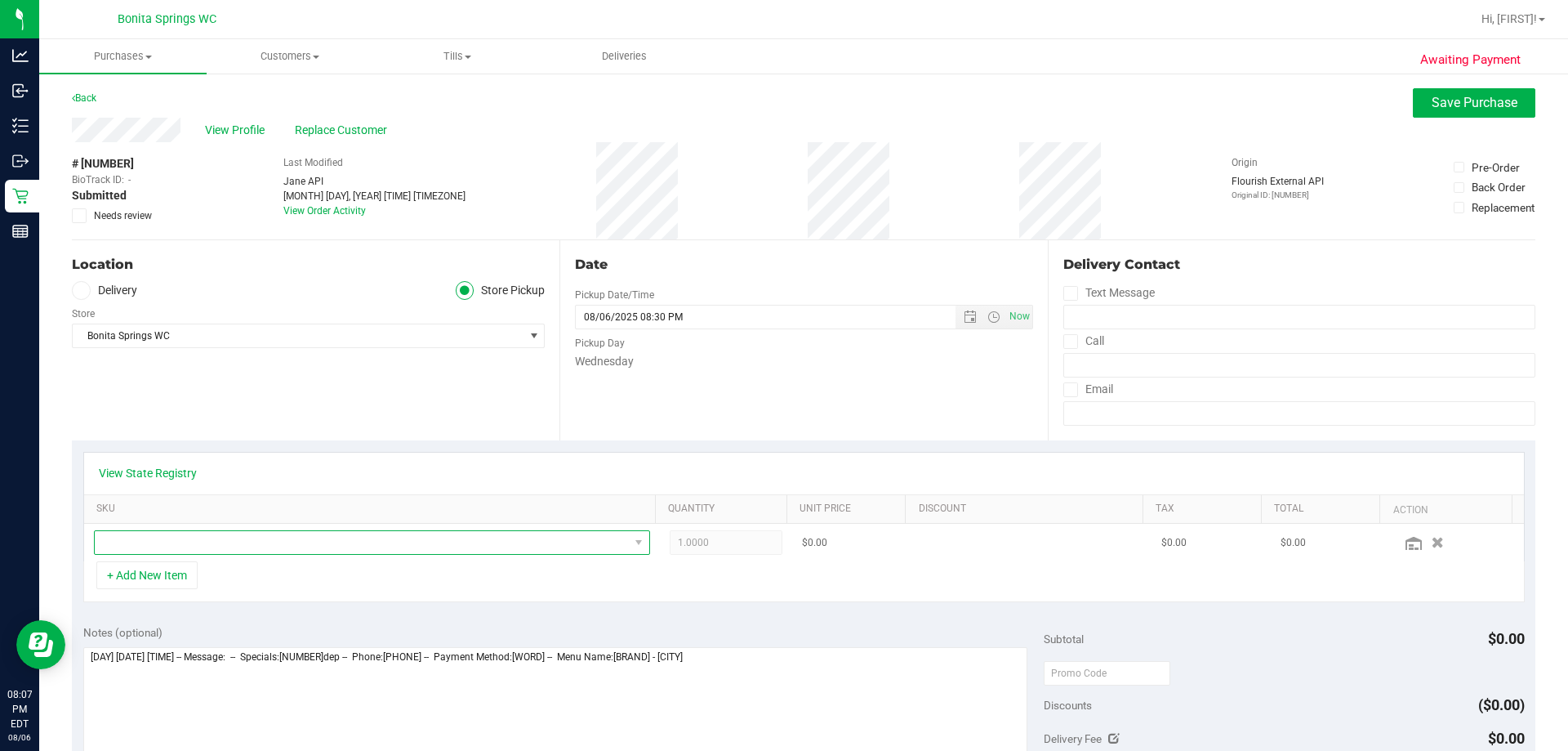 click at bounding box center [362, 543] 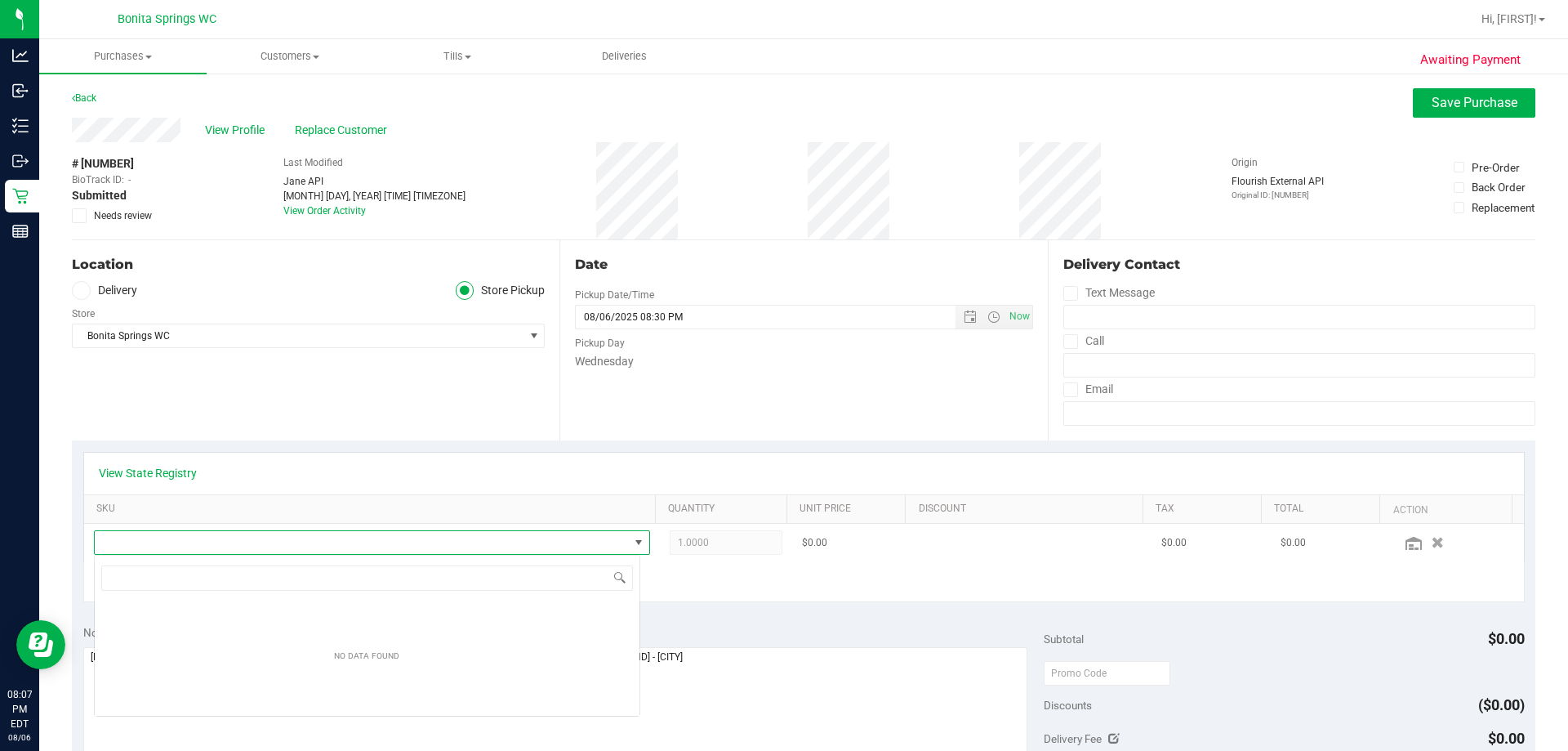 scroll, scrollTop: 81695, scrollLeft: 81120, axis: both 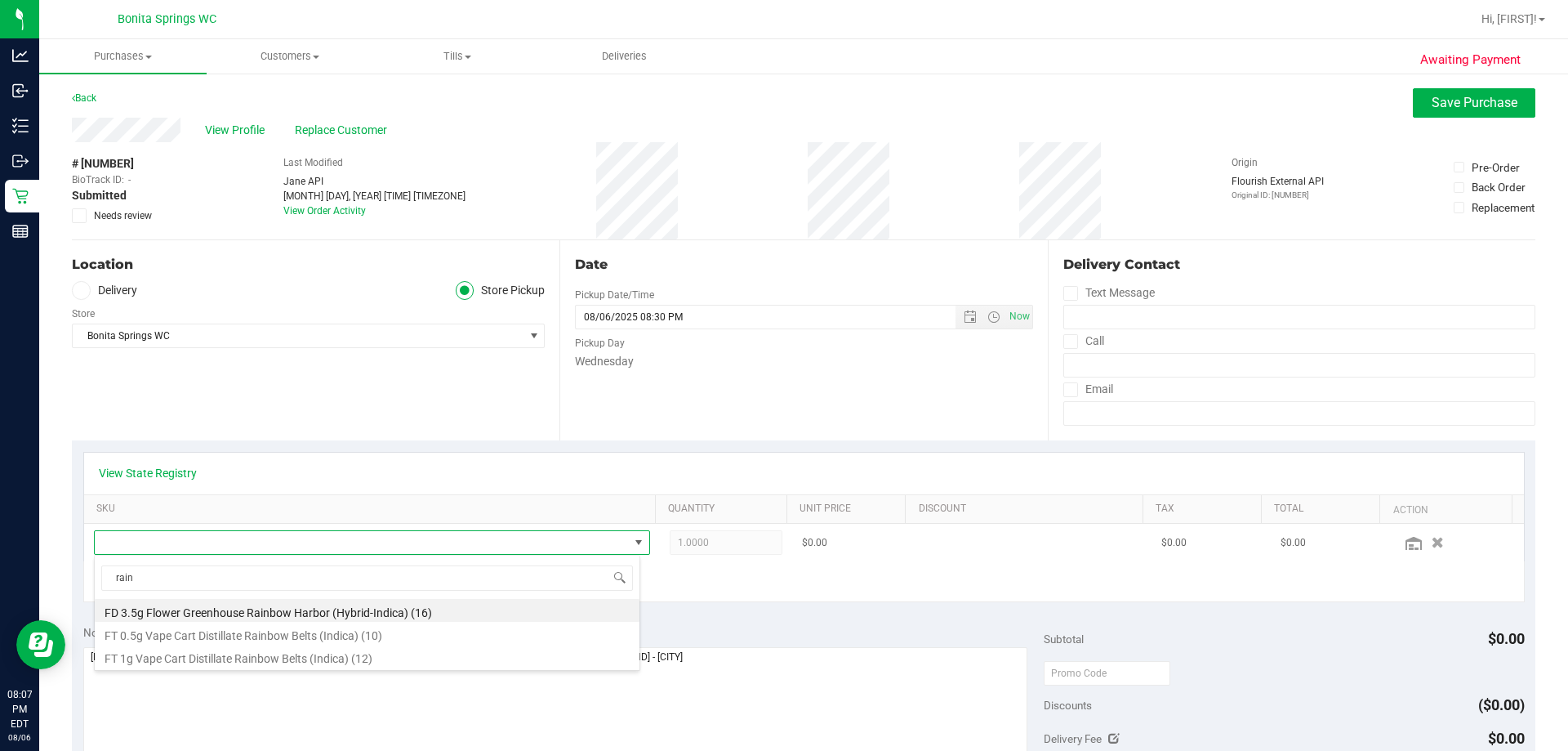 type on "rainb" 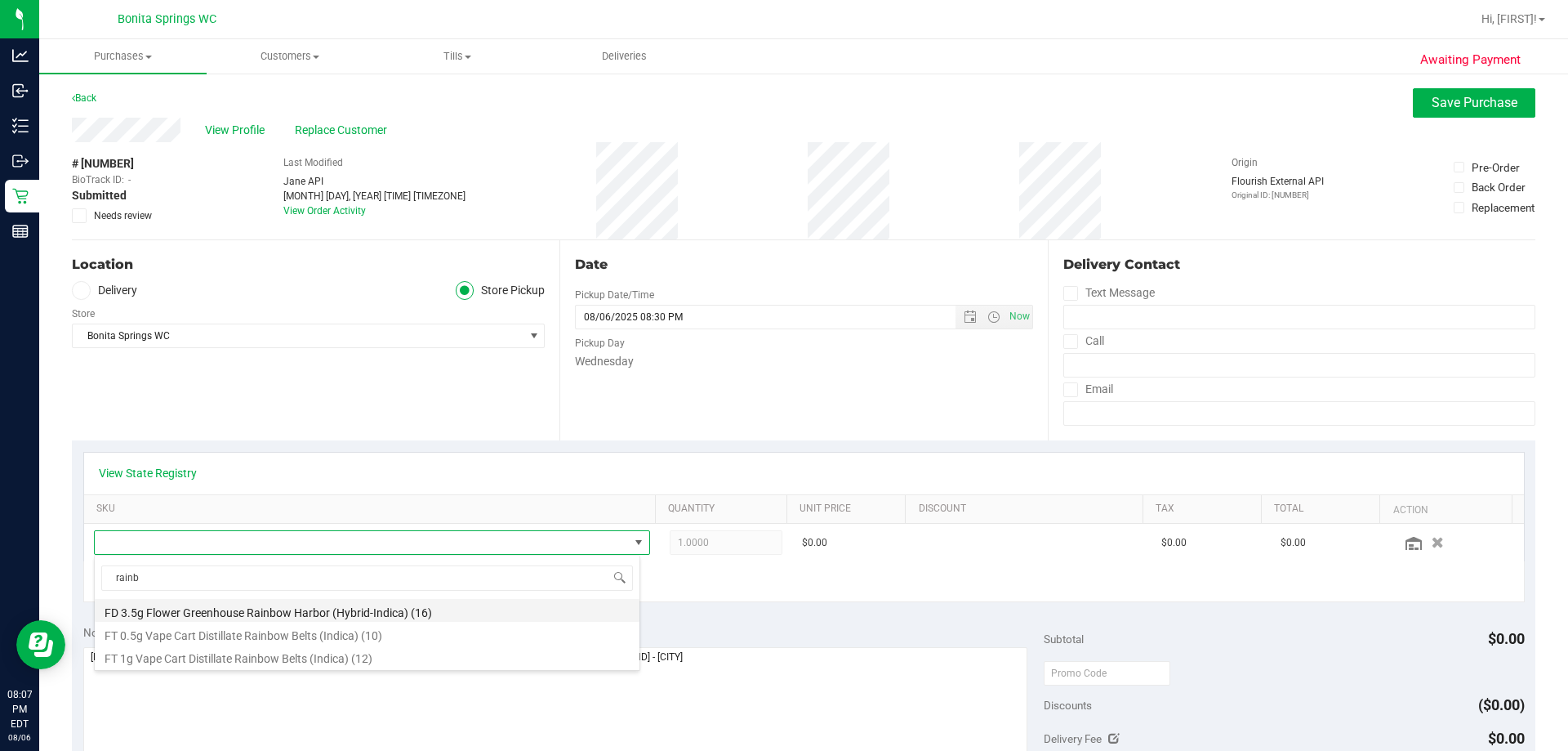 click on "FD 3.5g Flower Greenhouse Rainbow Harbor (Hybrid-Indica) (16)" at bounding box center [367, 610] 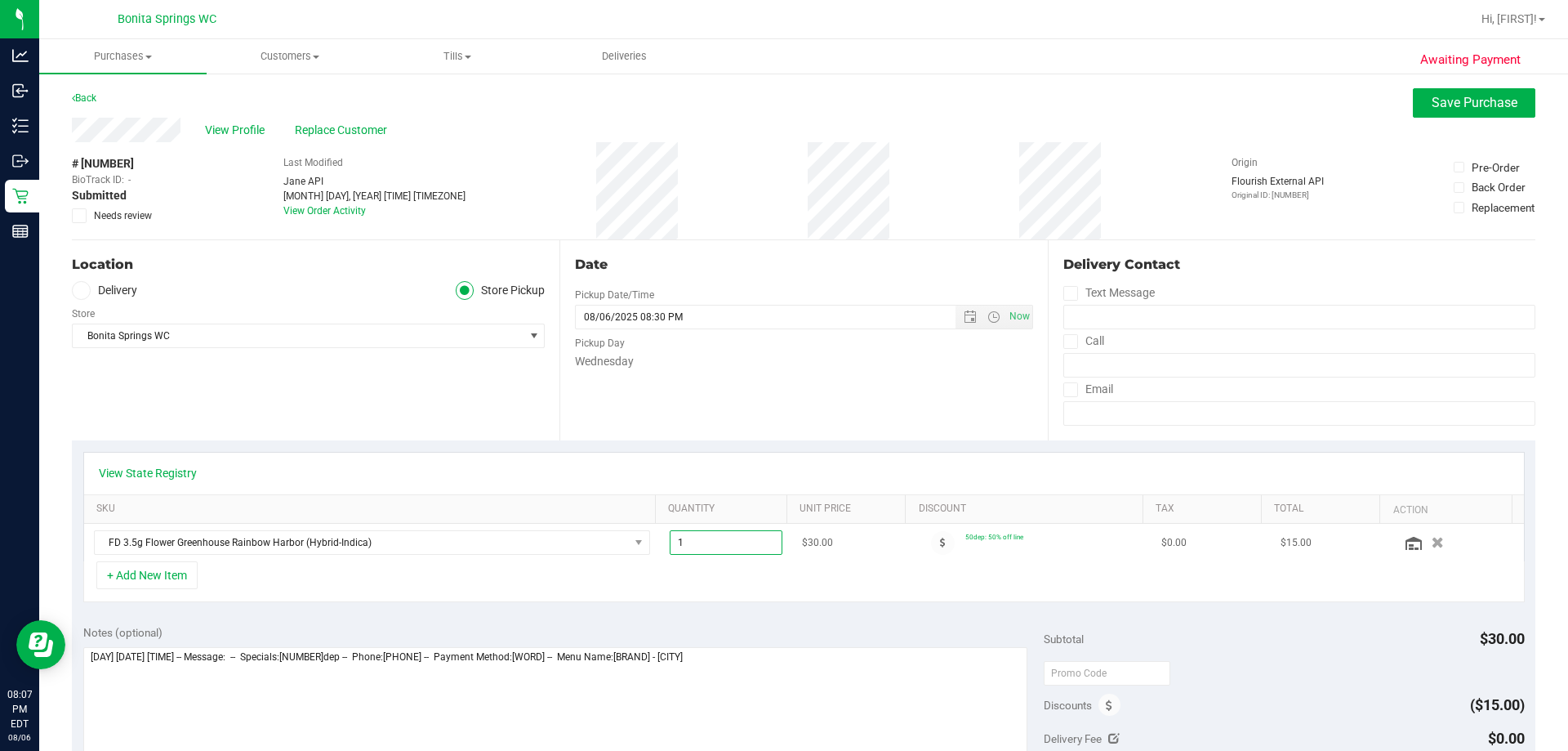 click on "1.00 1" at bounding box center [726, 543] 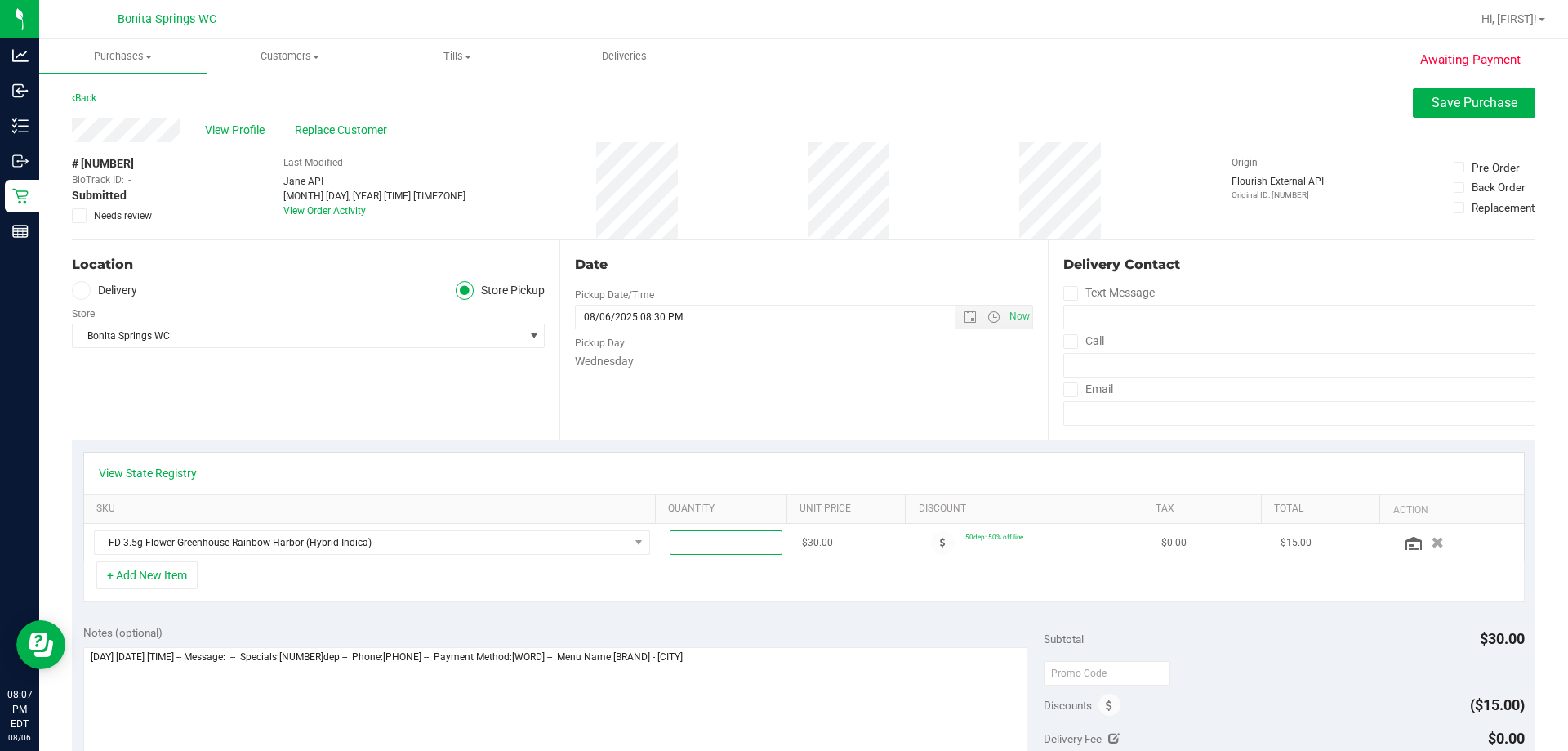 type on "2" 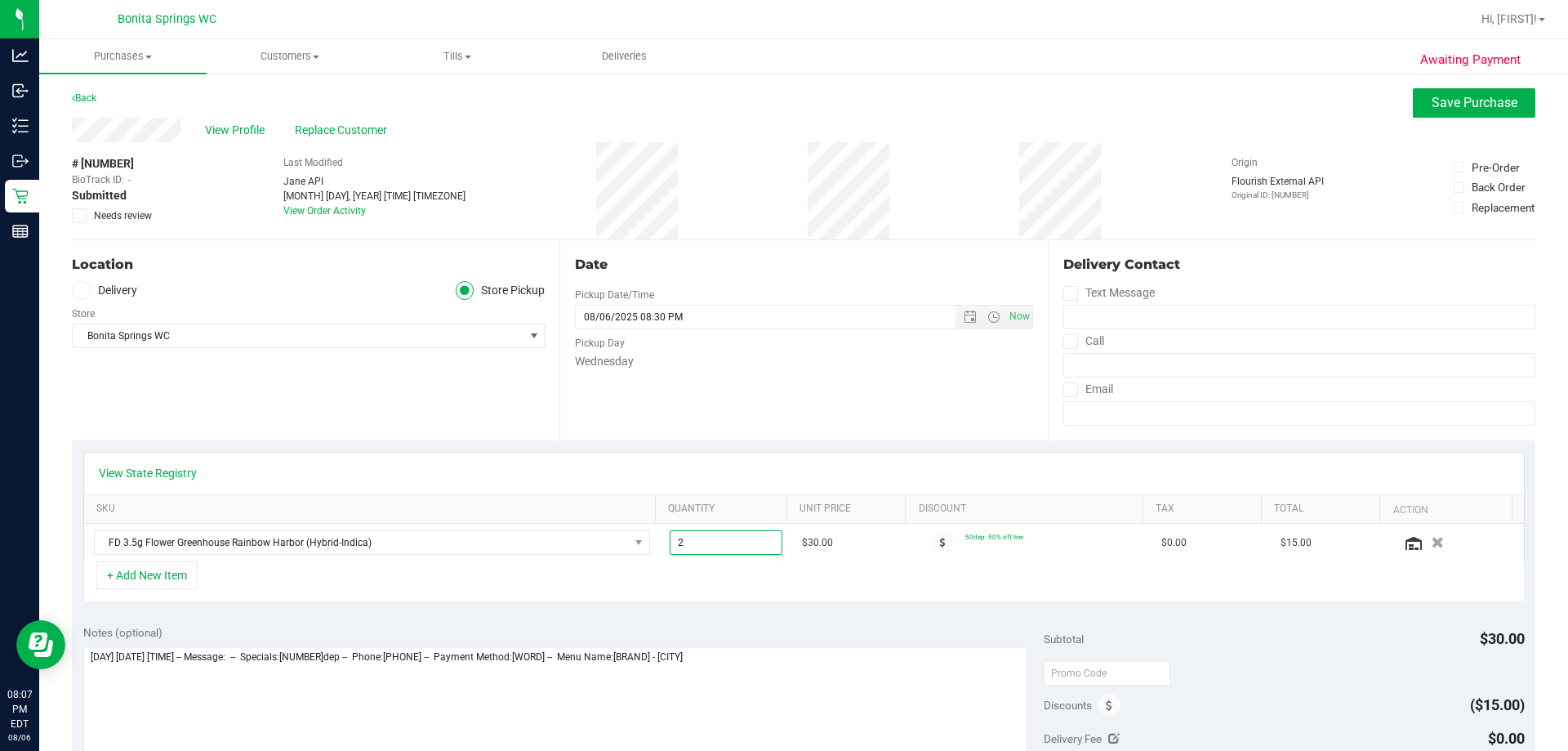 type on "2.00" 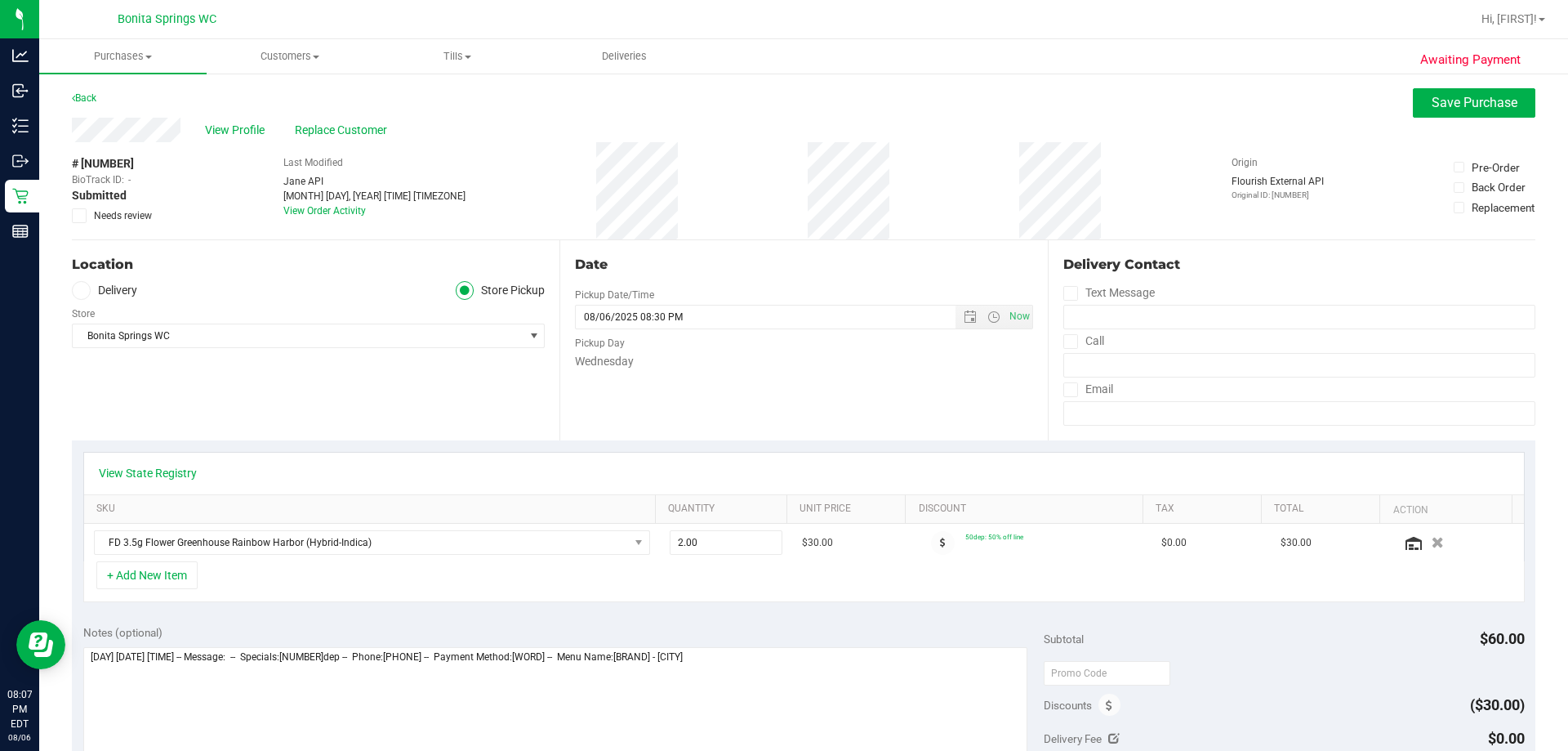 click on "+ Add New Item" at bounding box center [804, 582] 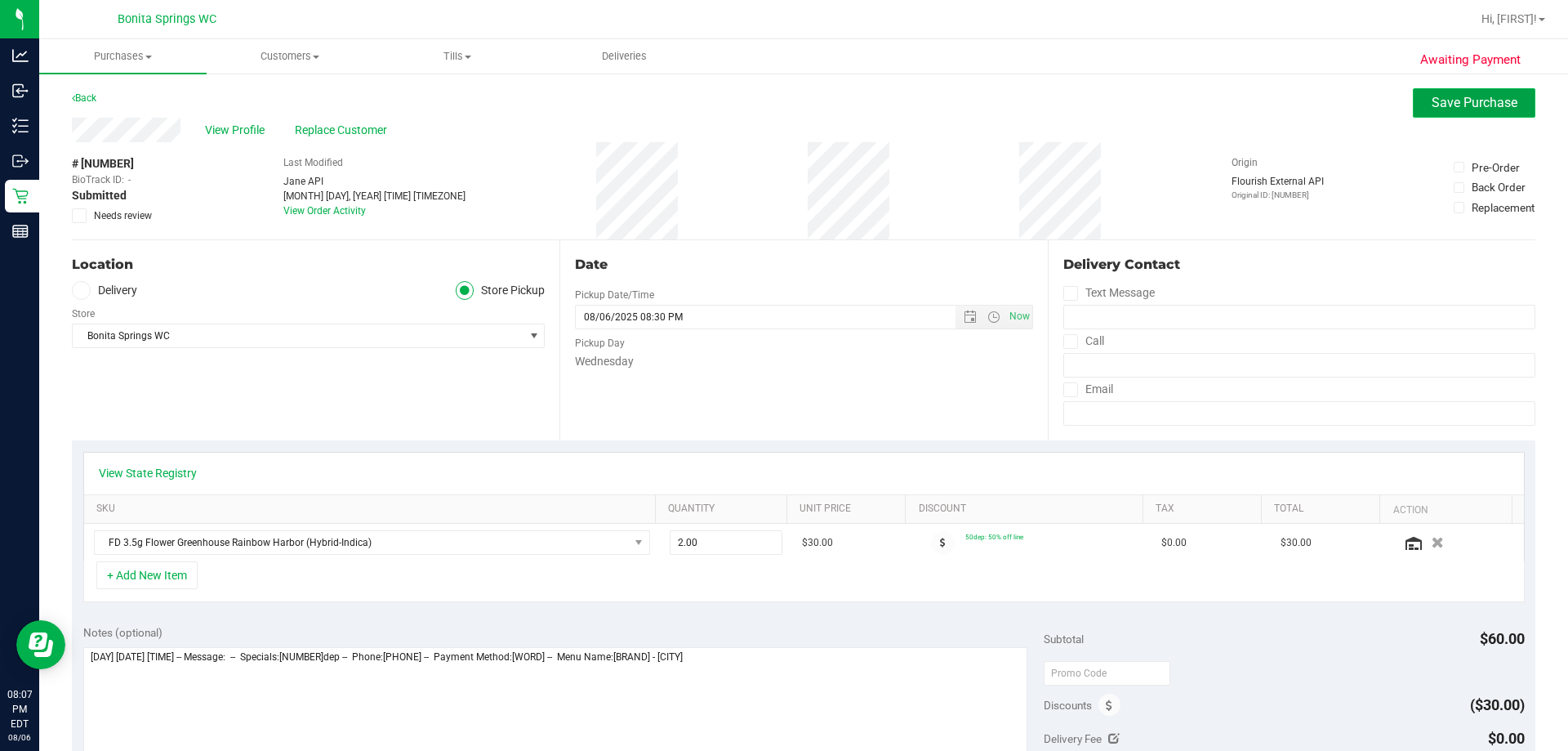 click on "Save Purchase" at bounding box center (1474, 103) 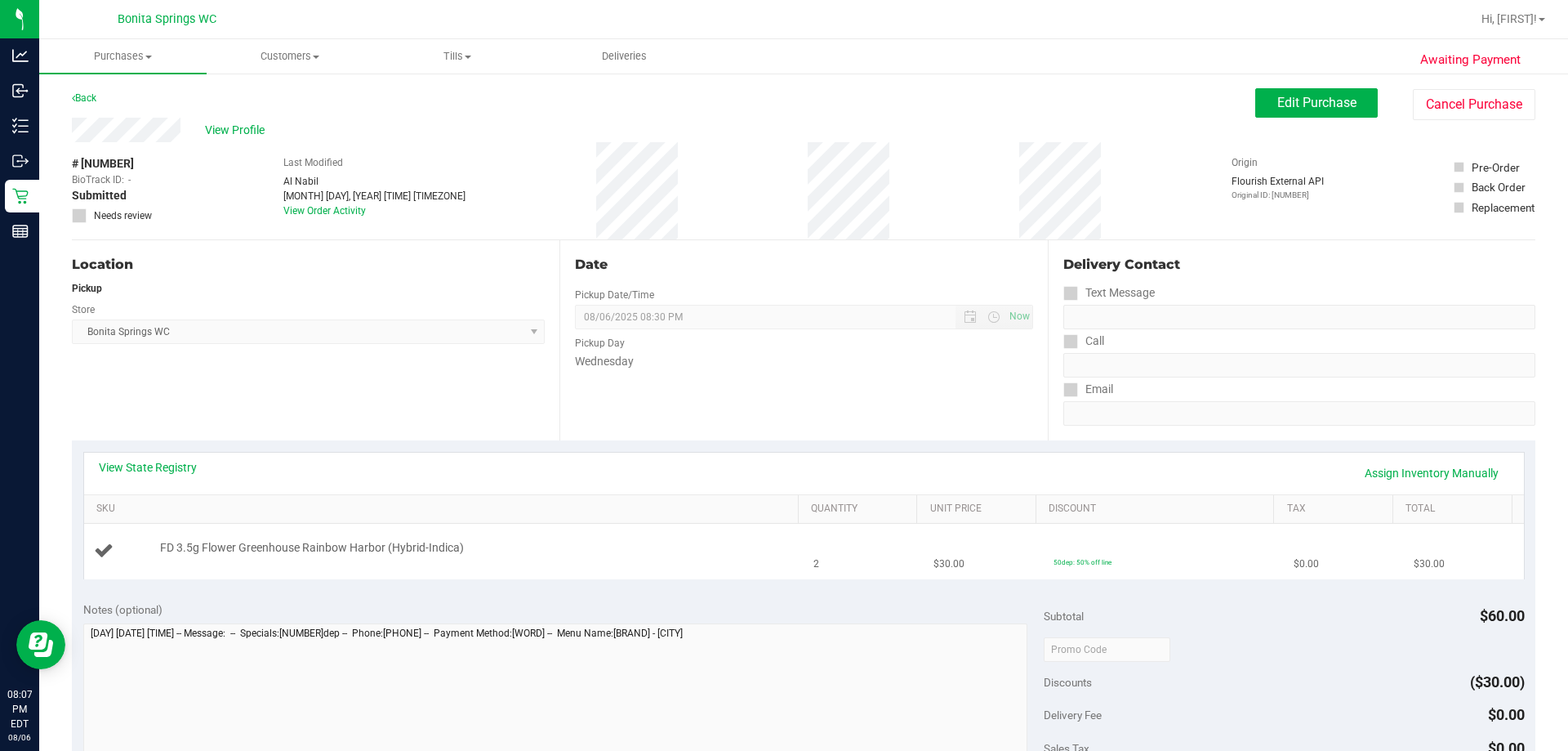 click on "2" at bounding box center (863, 551) 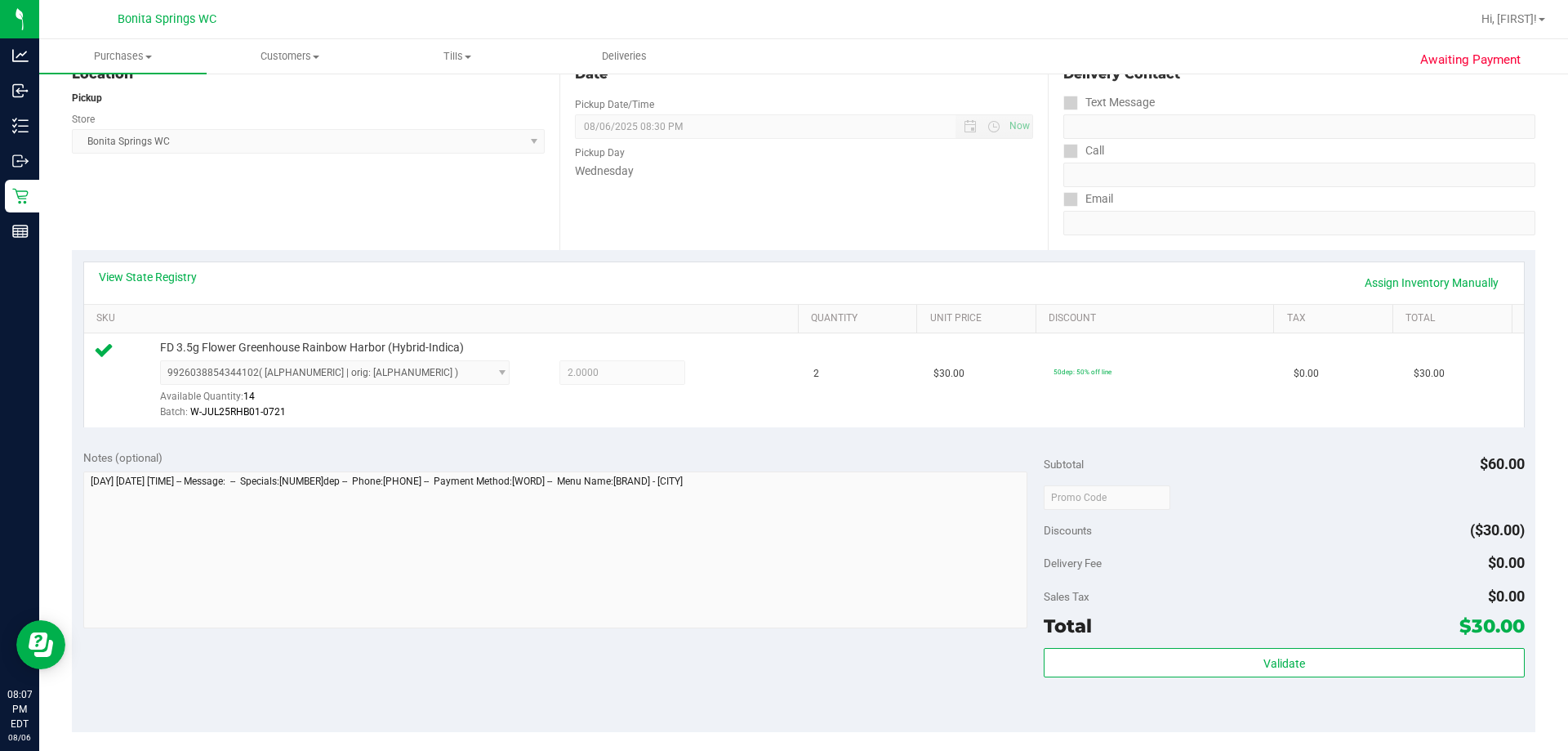 scroll, scrollTop: 238, scrollLeft: 0, axis: vertical 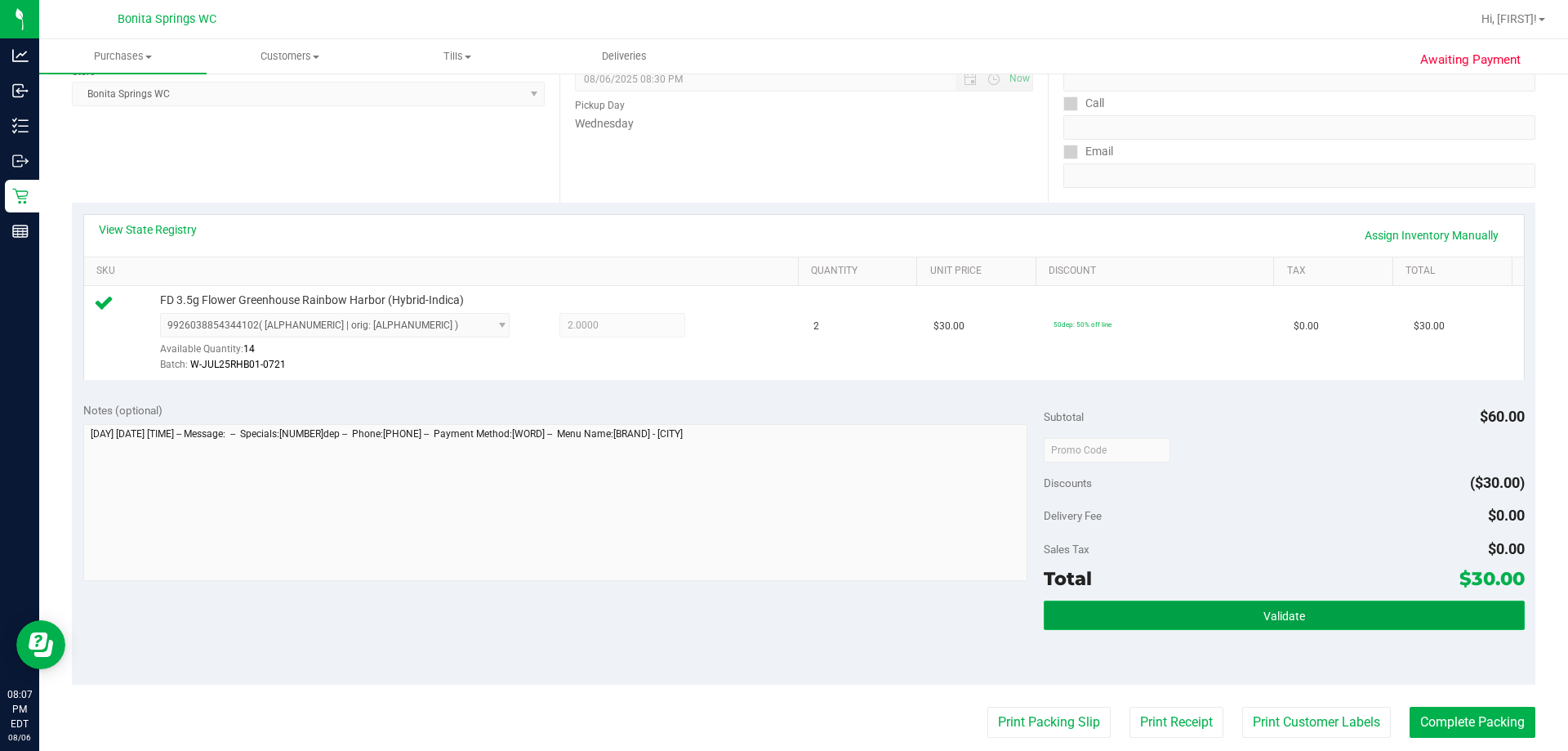 click on "Validate" at bounding box center [1284, 615] 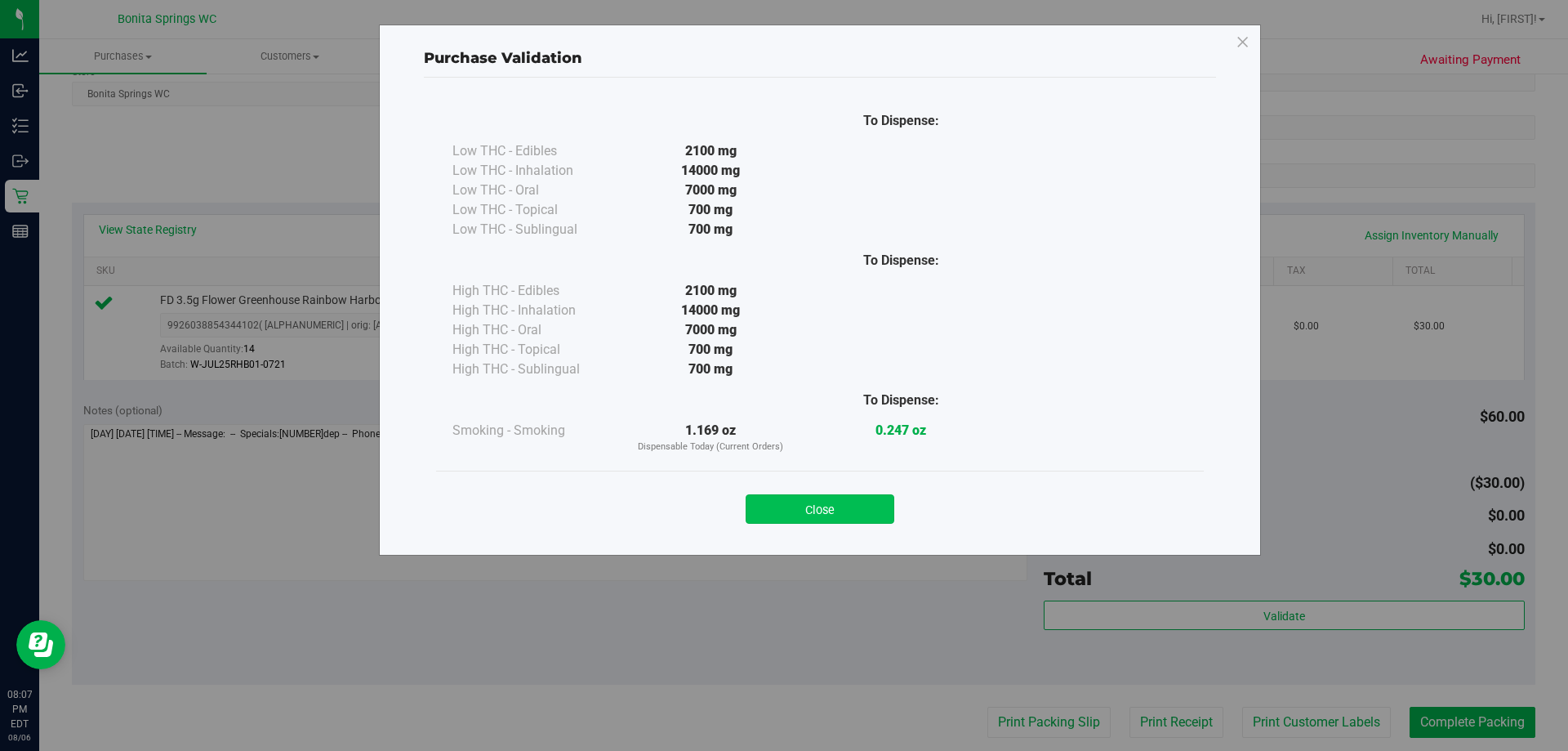 click on "Close" at bounding box center [820, 509] 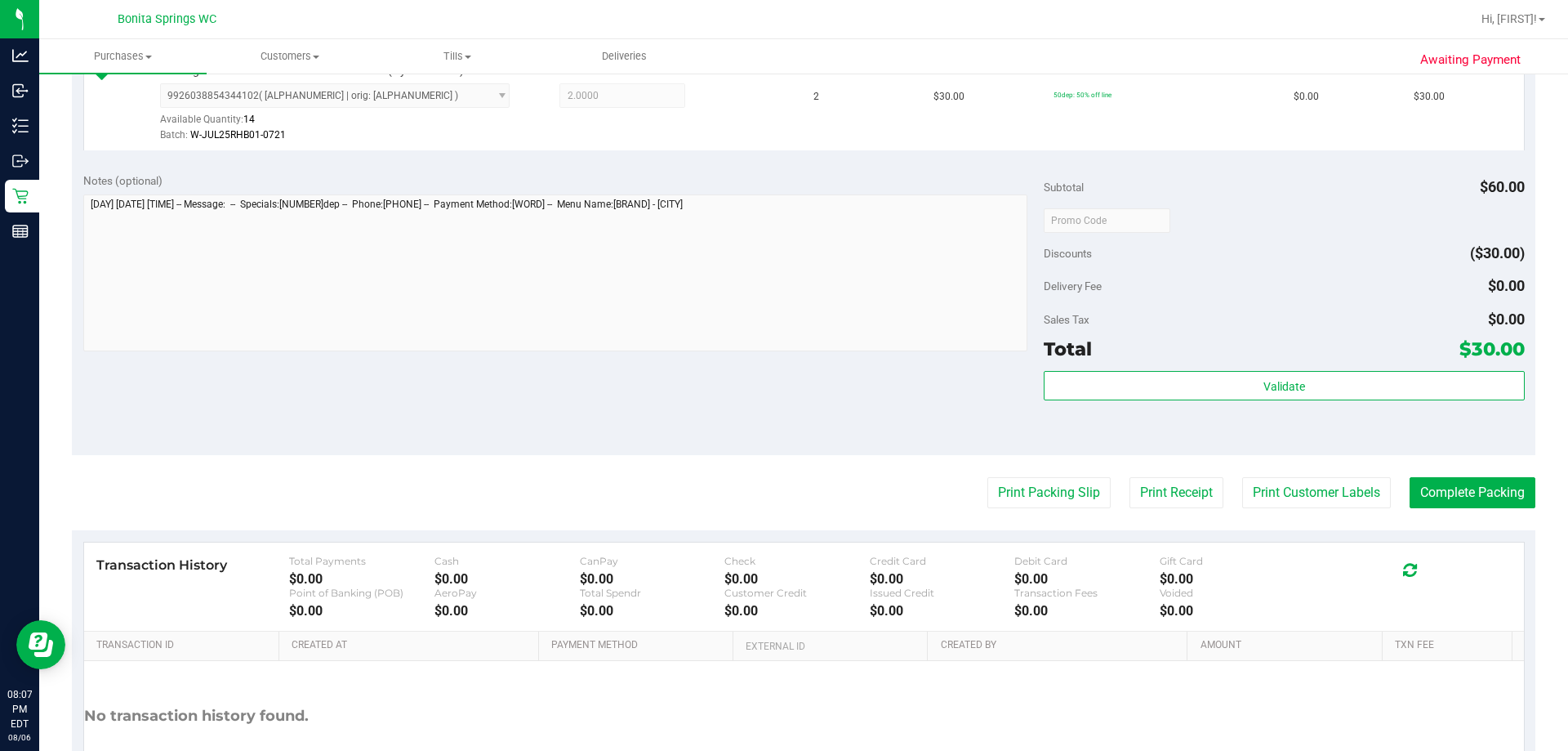 scroll, scrollTop: 585, scrollLeft: 0, axis: vertical 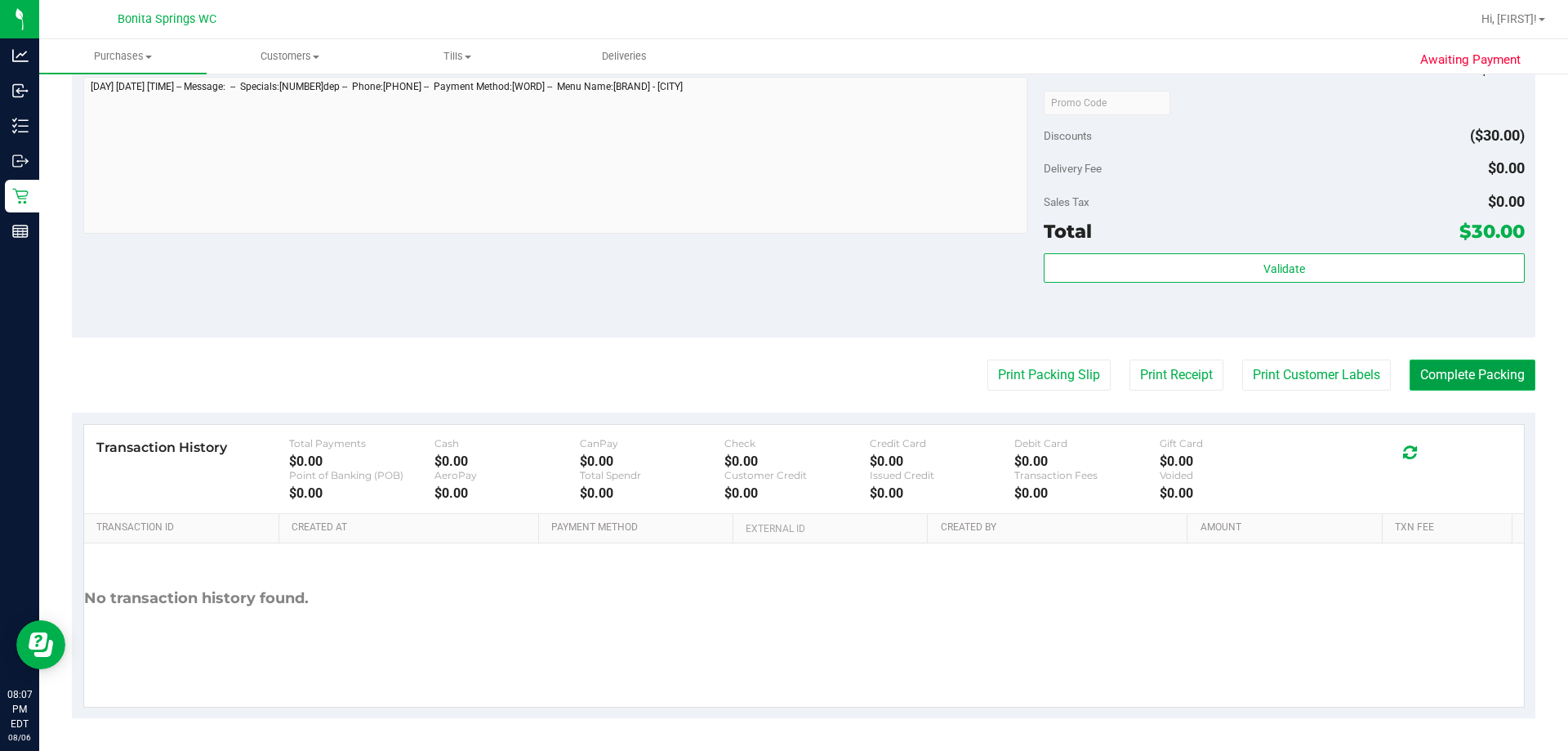 click on "Complete Packing" at bounding box center [1472, 375] 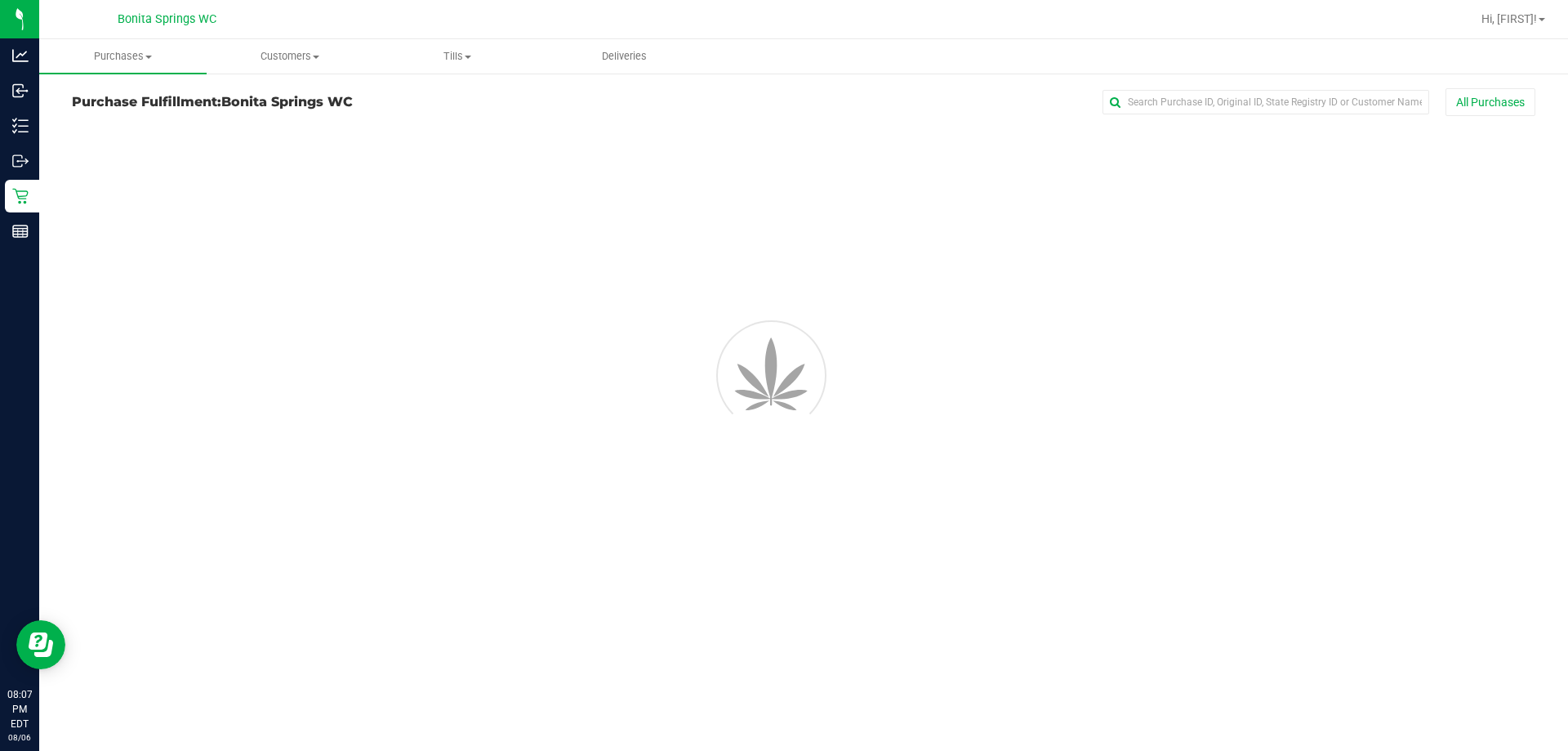 scroll, scrollTop: 0, scrollLeft: 0, axis: both 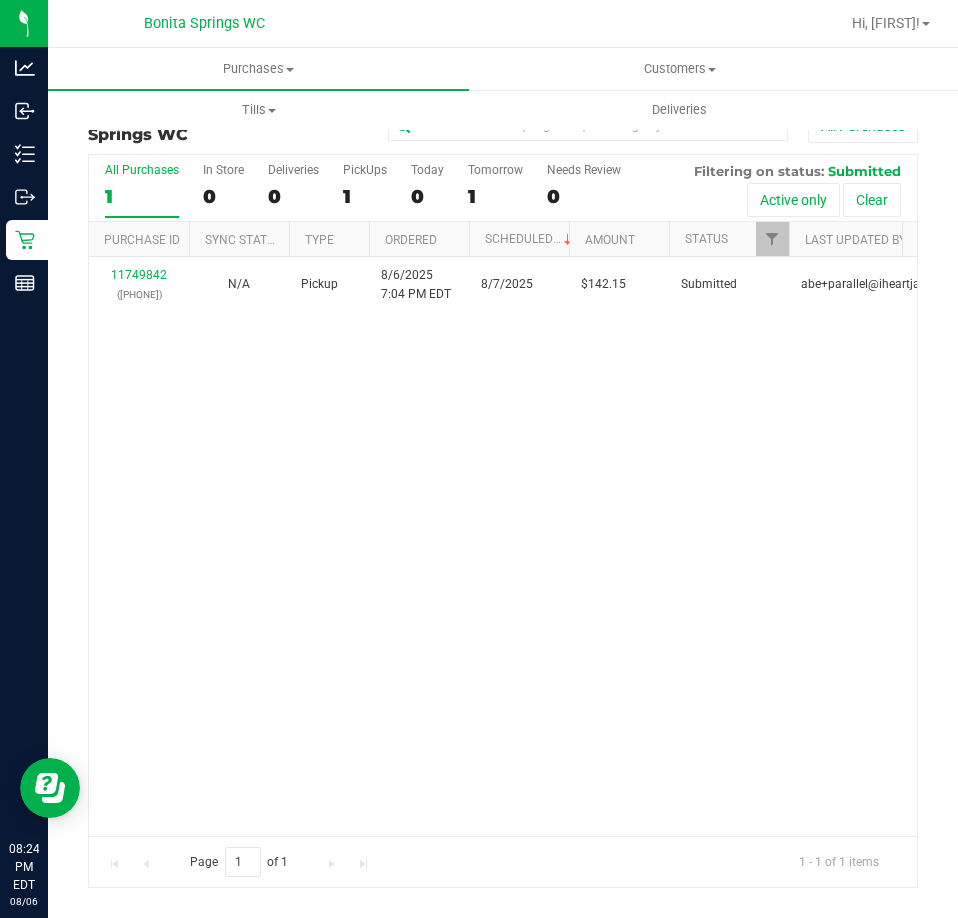 click on "11749842
([PHONE])
N/A
Pickup 8/6/2025 7:04 PM EDT 8/7/2025
$142.15
Submitted [EMAIL]" at bounding box center [503, 546] 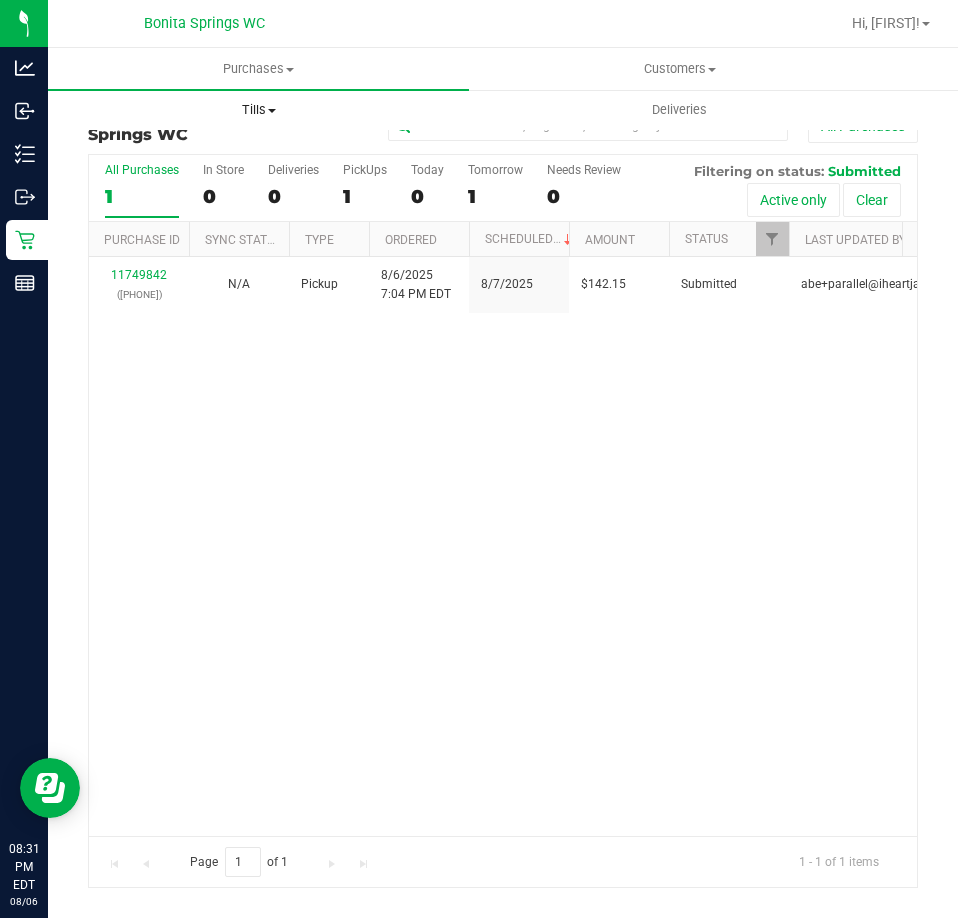 click on "Tills" at bounding box center [258, 110] 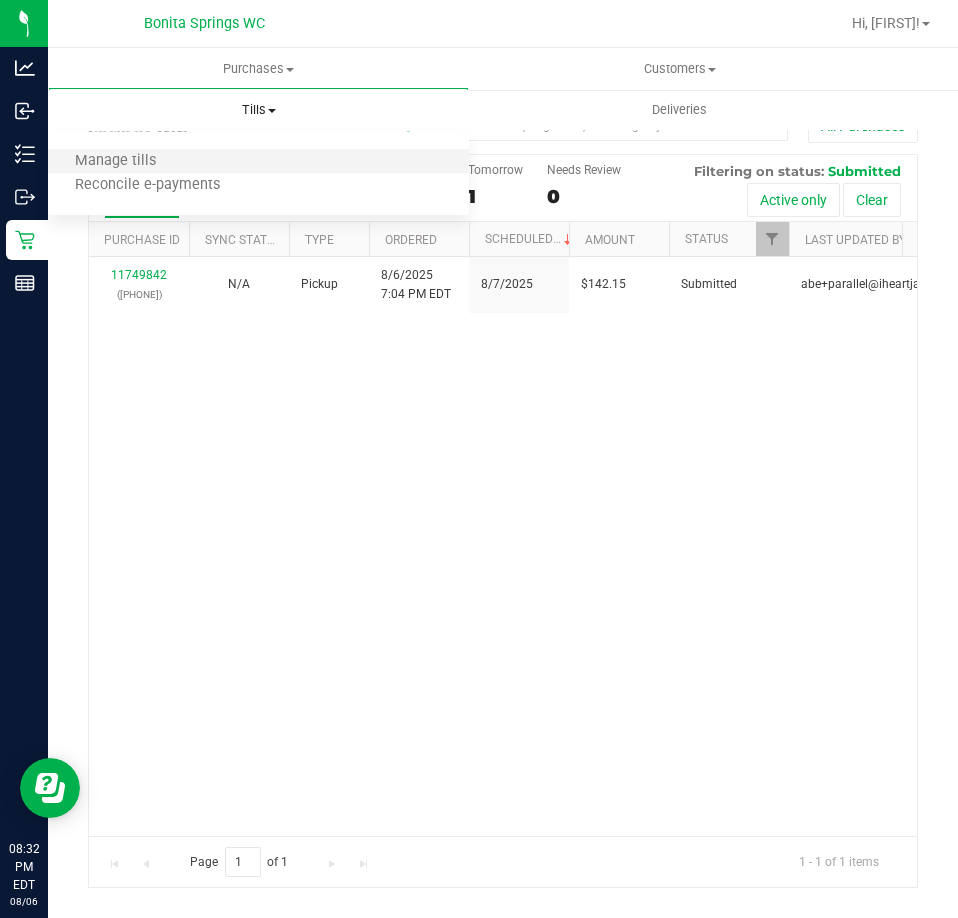 click on "Manage tills" at bounding box center [258, 162] 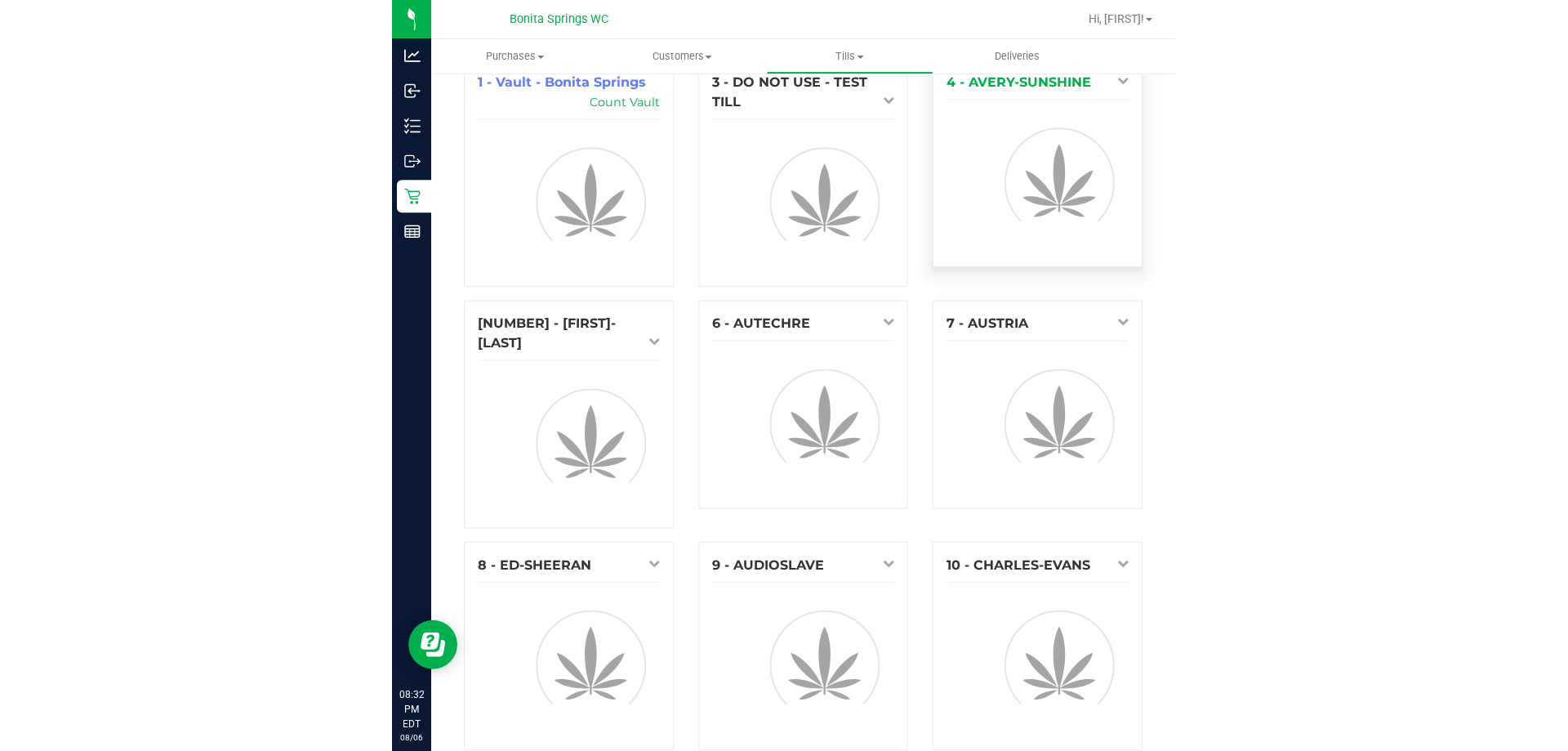 scroll, scrollTop: 82, scrollLeft: 0, axis: vertical 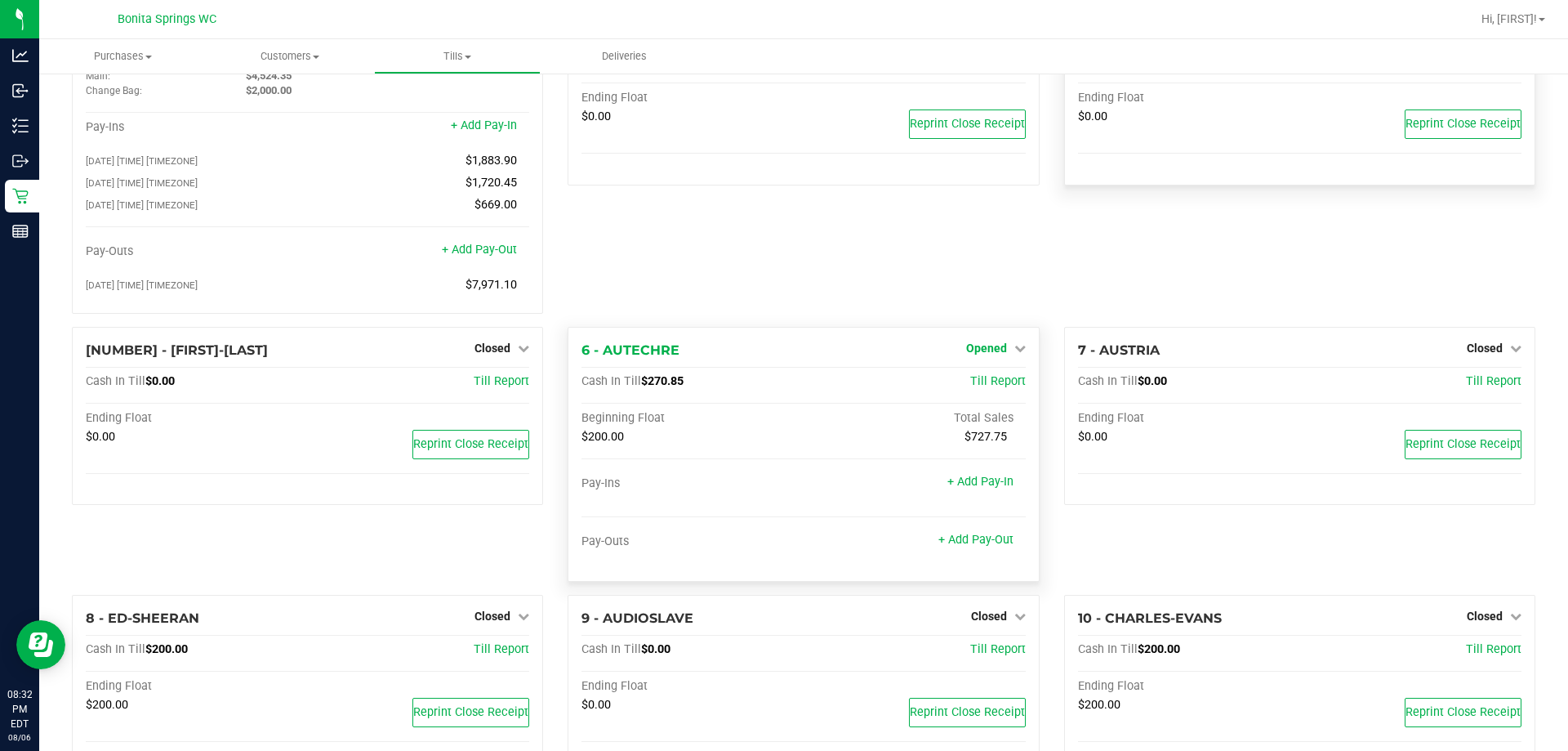 click on "Opened" at bounding box center (987, 348) 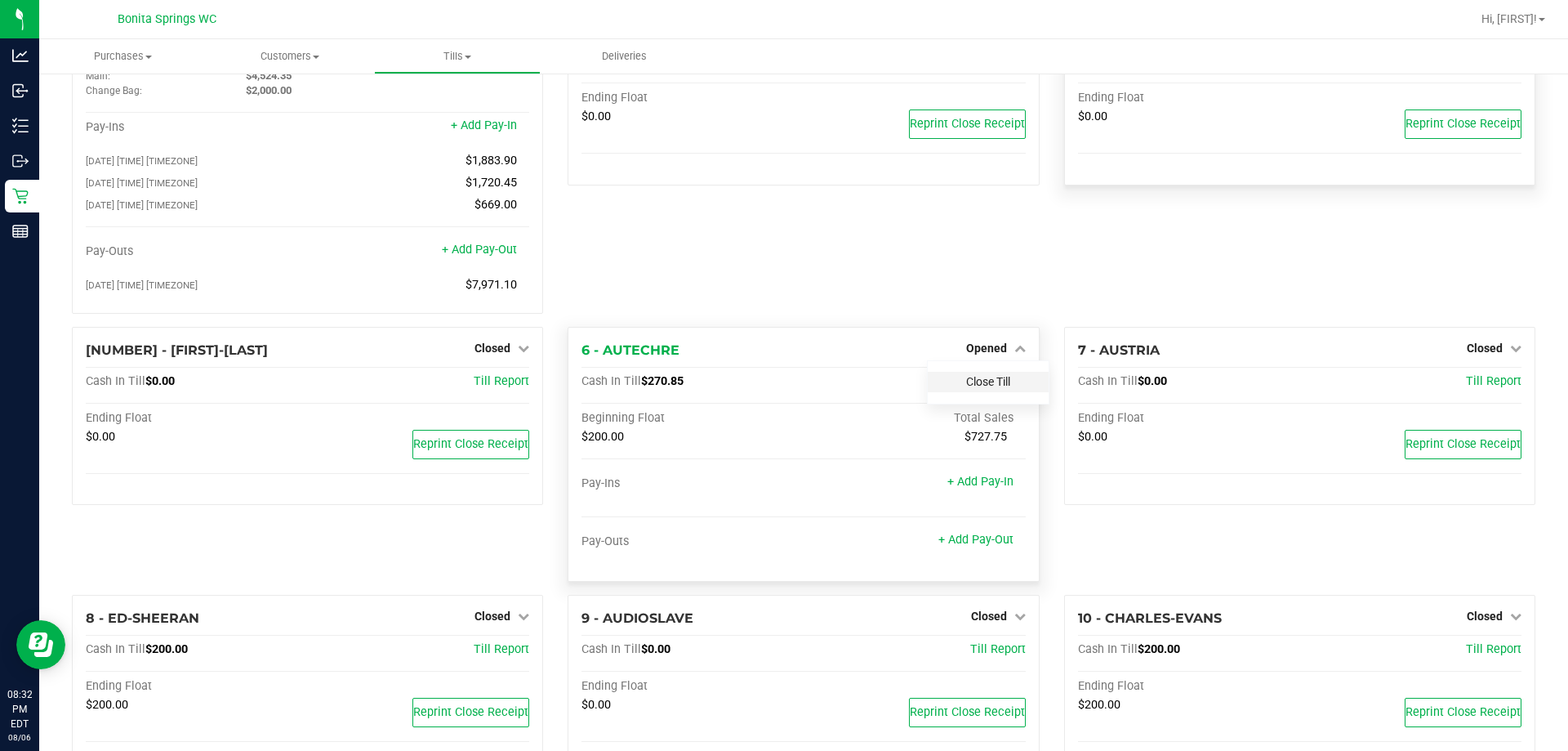 click on "Close Till" at bounding box center (988, 382) 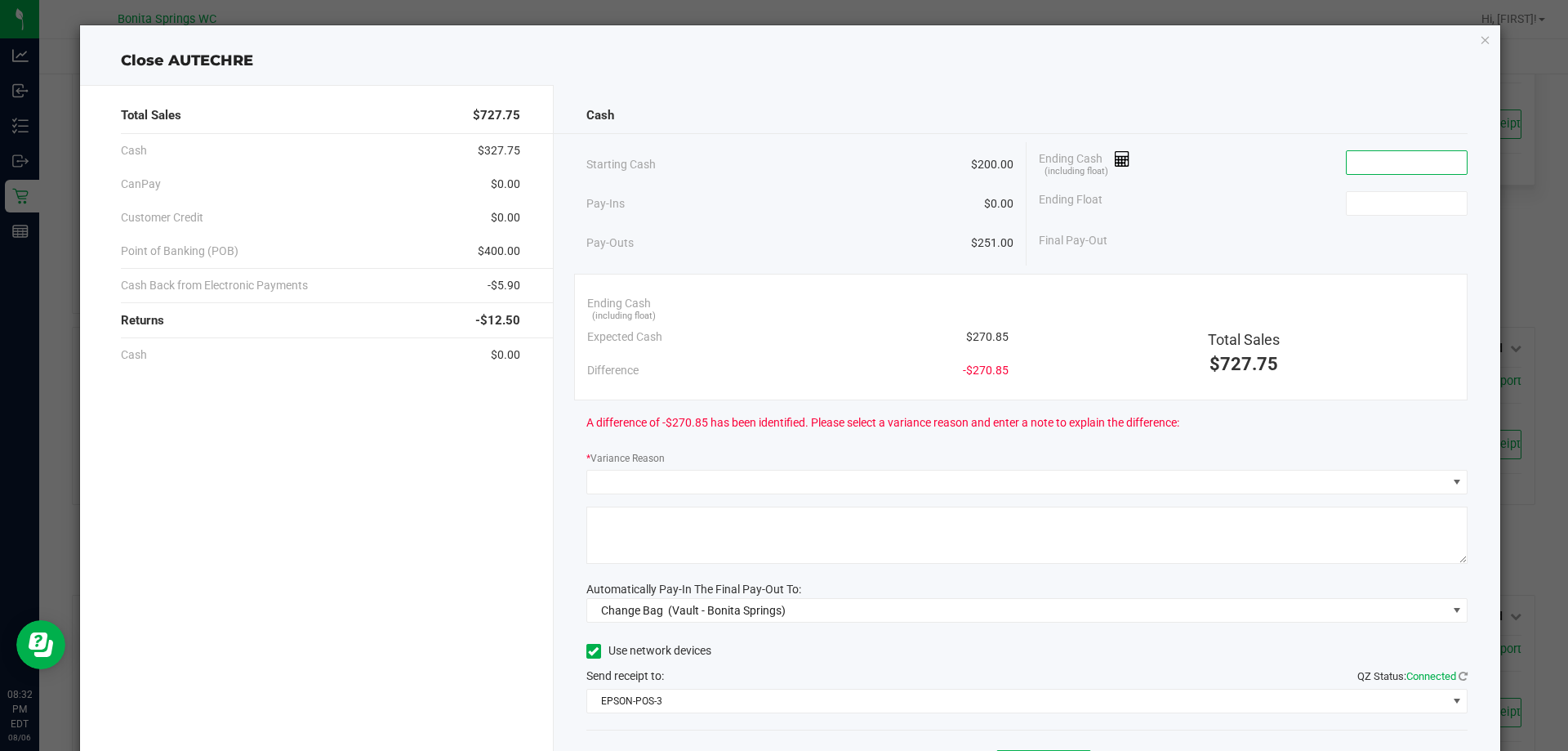 click at bounding box center [1406, 163] 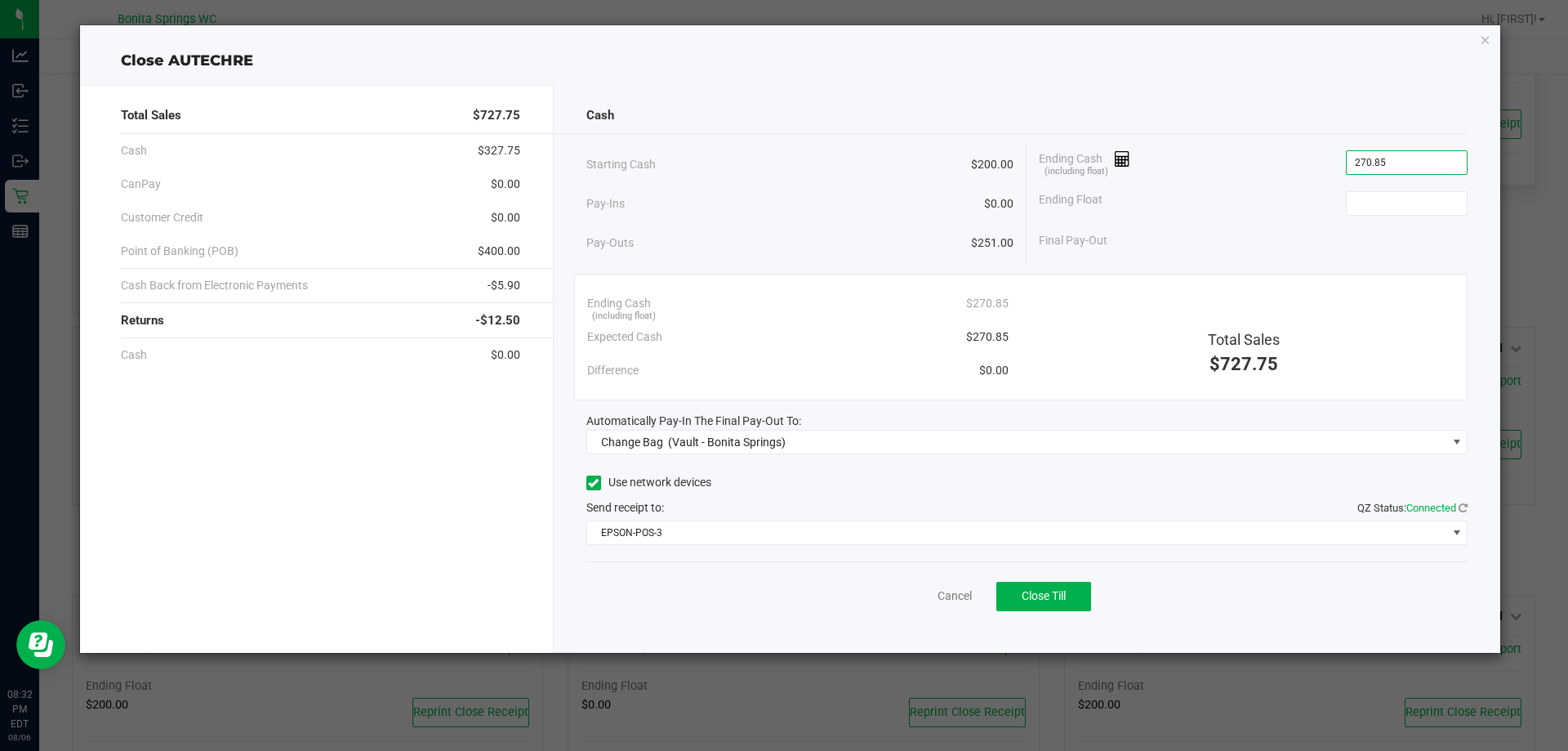 type on "$270.85" 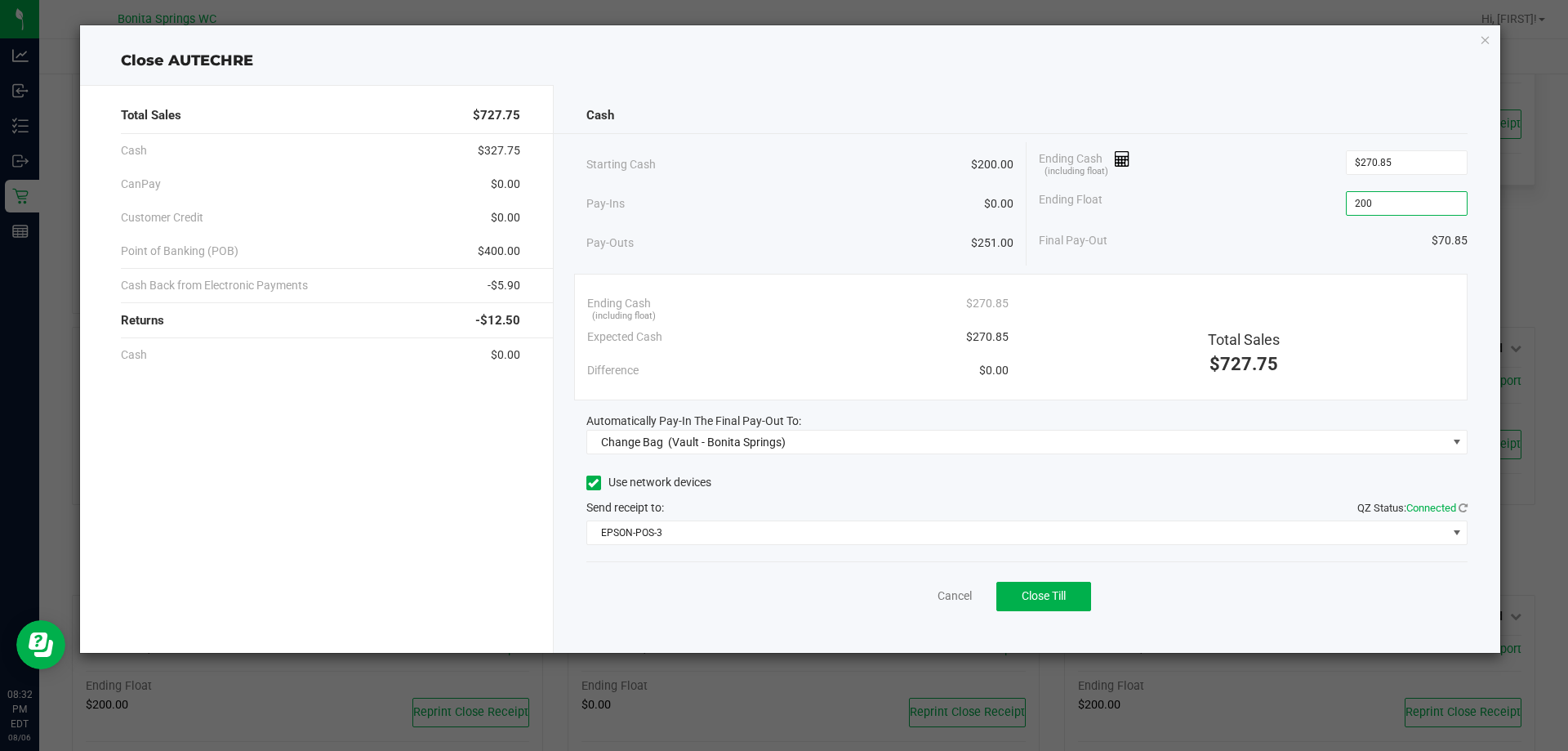 type on "$200.00" 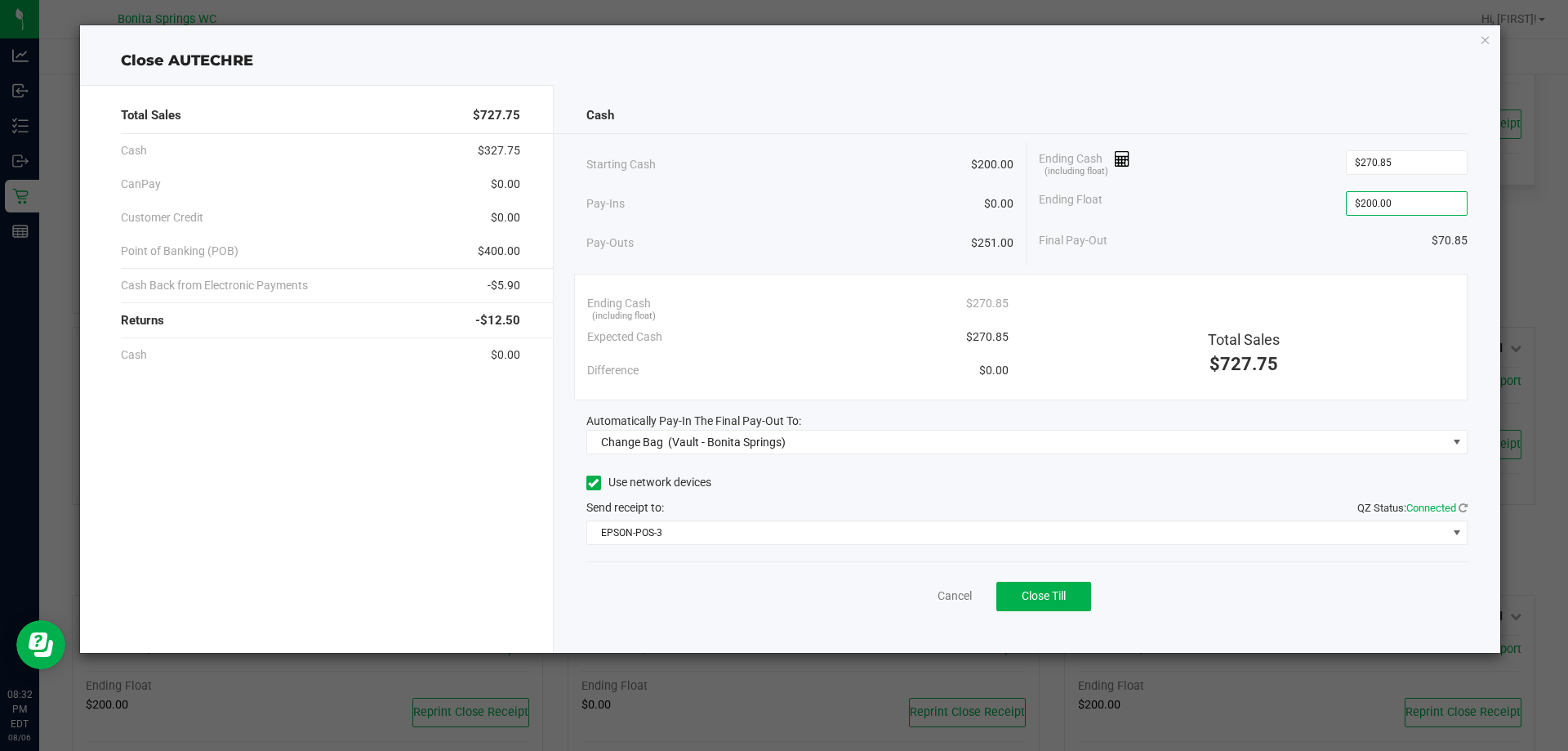 click on "Ending Cash  (including float) $270.85" 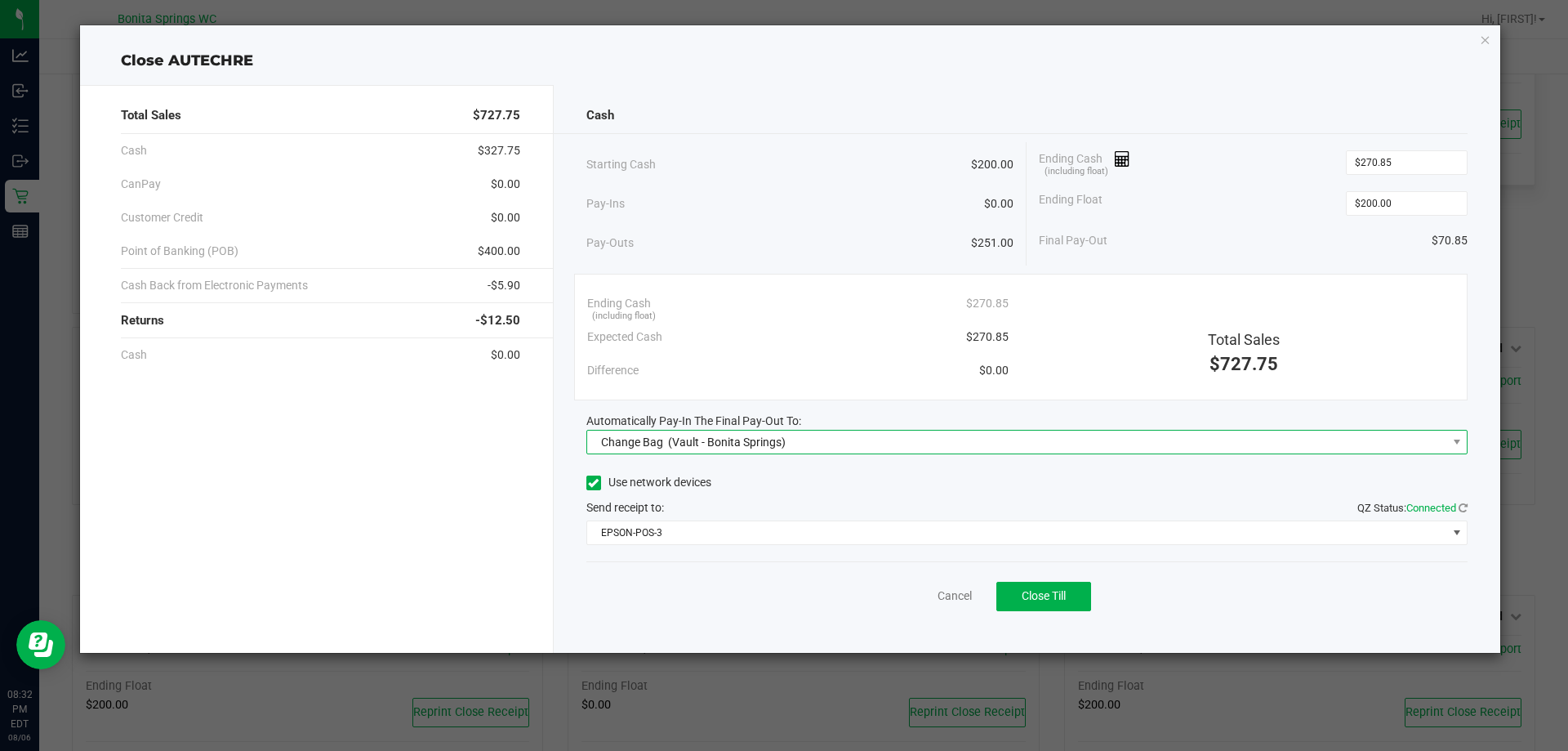 click on "Change Bag    (Vault - [CITY])" at bounding box center [1017, 442] 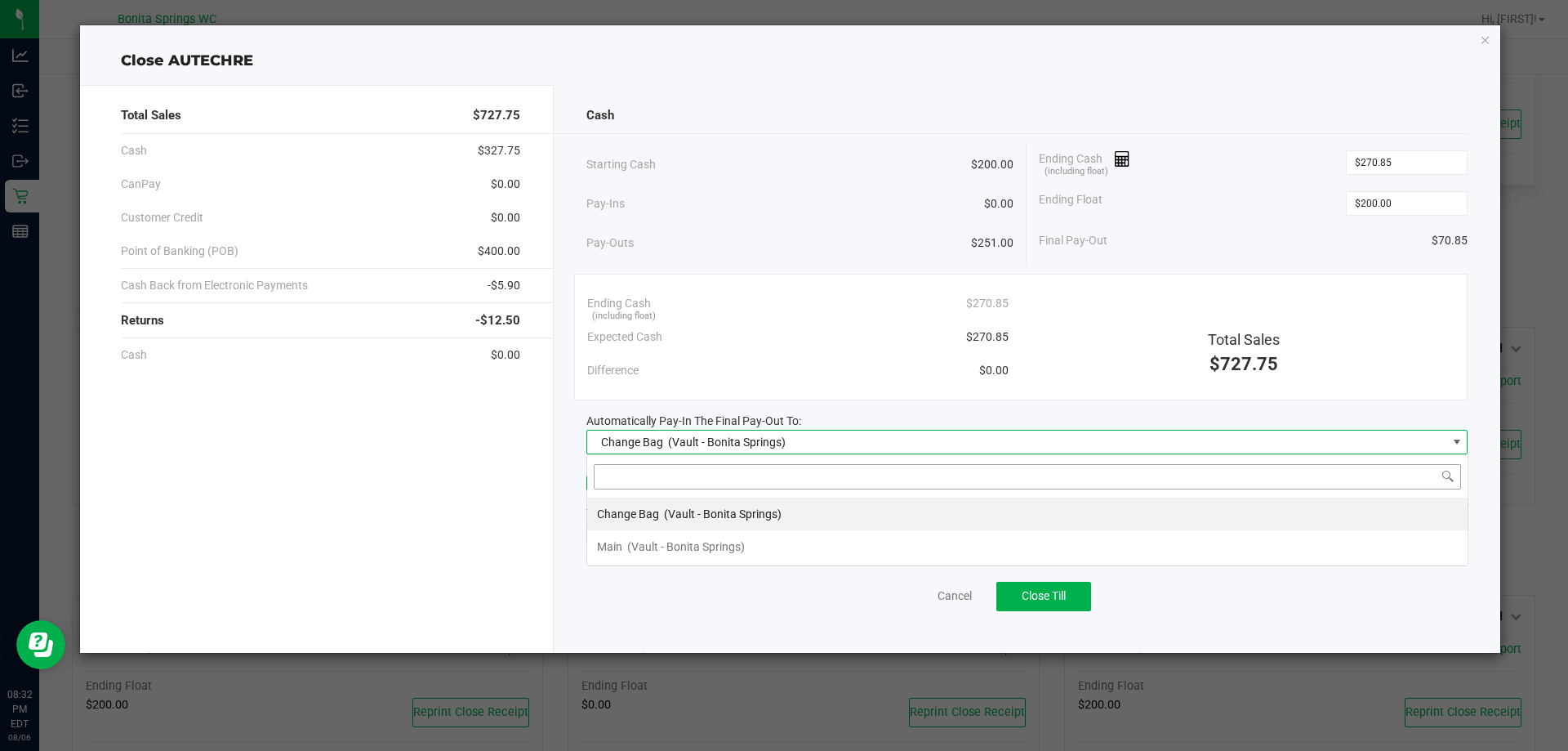 scroll, scrollTop: 81695, scrollLeft: 80785, axis: both 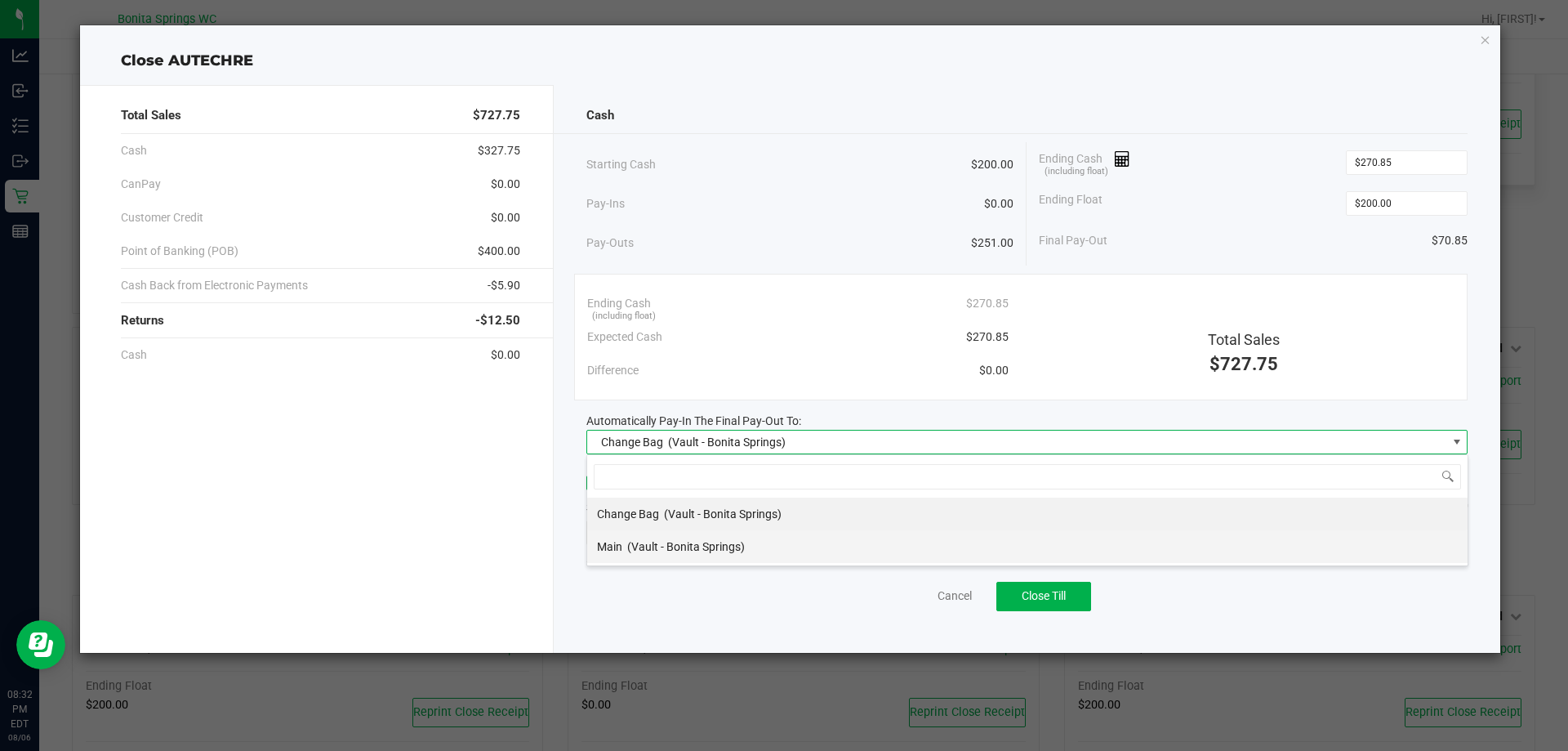 click on "Main    (Vault - [CITY])" at bounding box center [1027, 547] 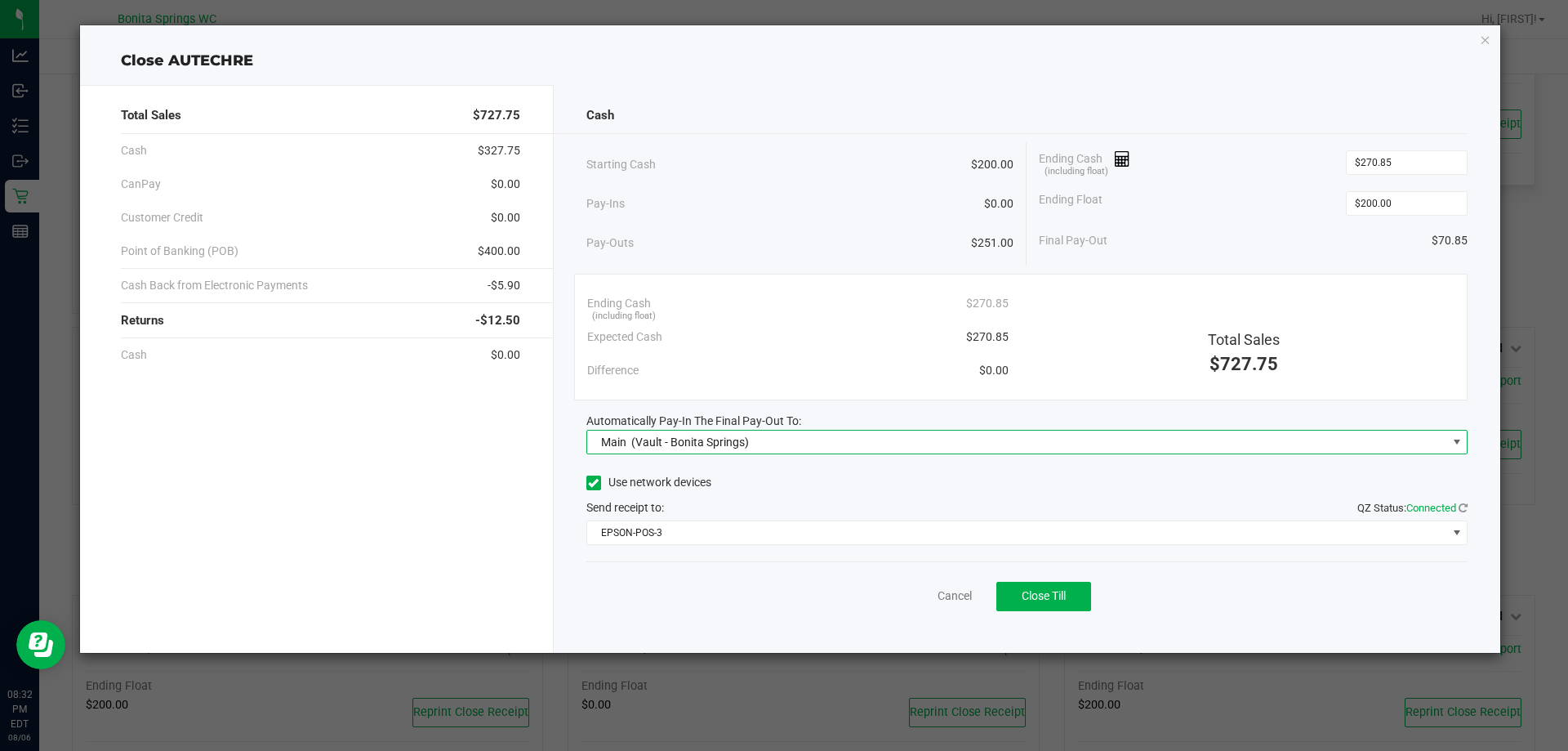 click on "Use network devices" 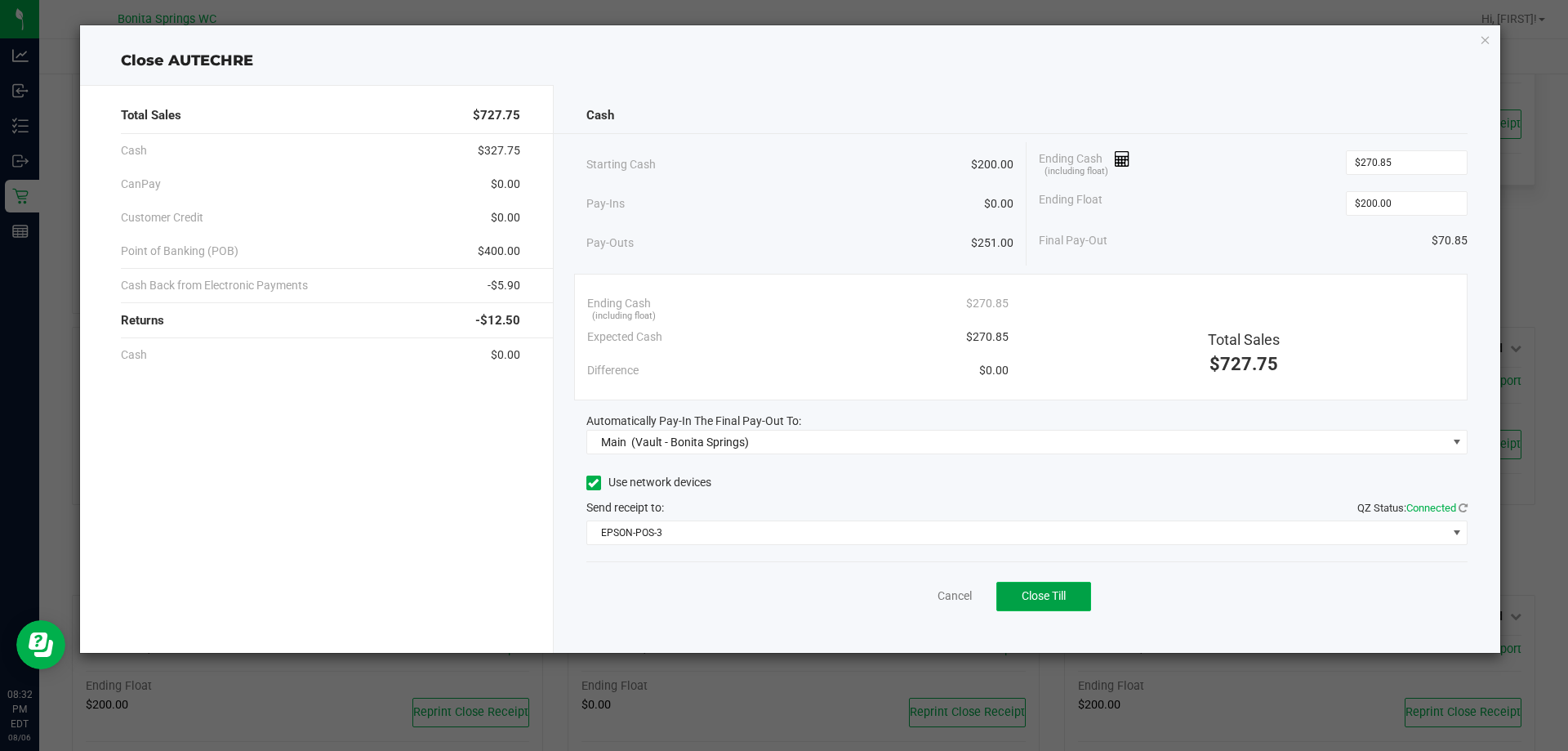 click on "Close Till" 